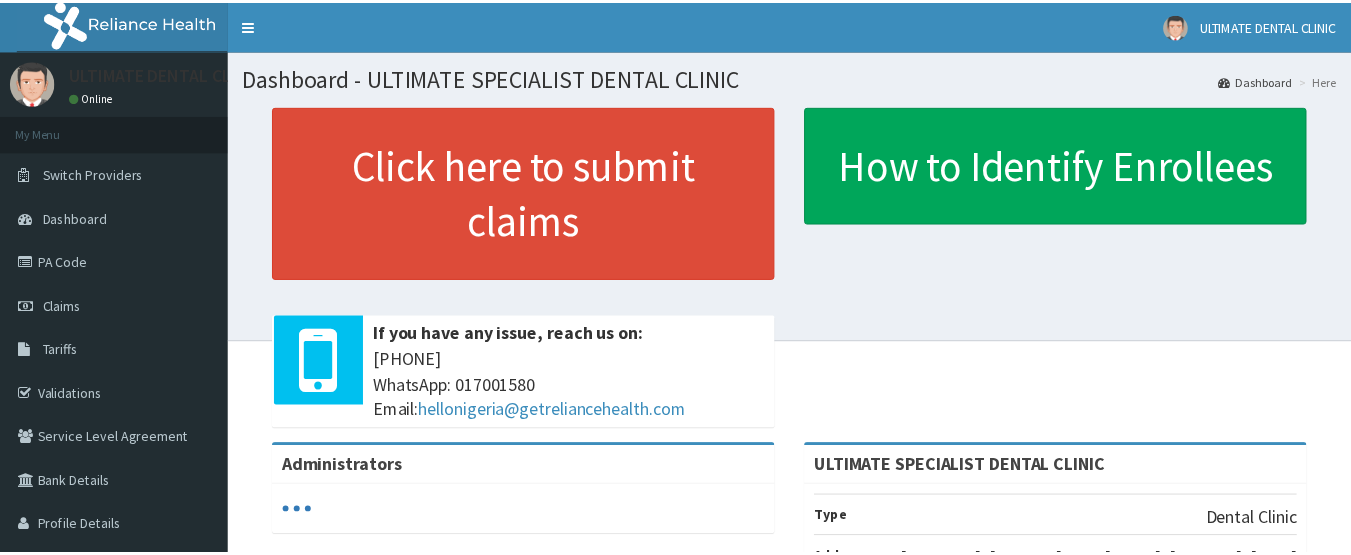 scroll, scrollTop: 0, scrollLeft: 0, axis: both 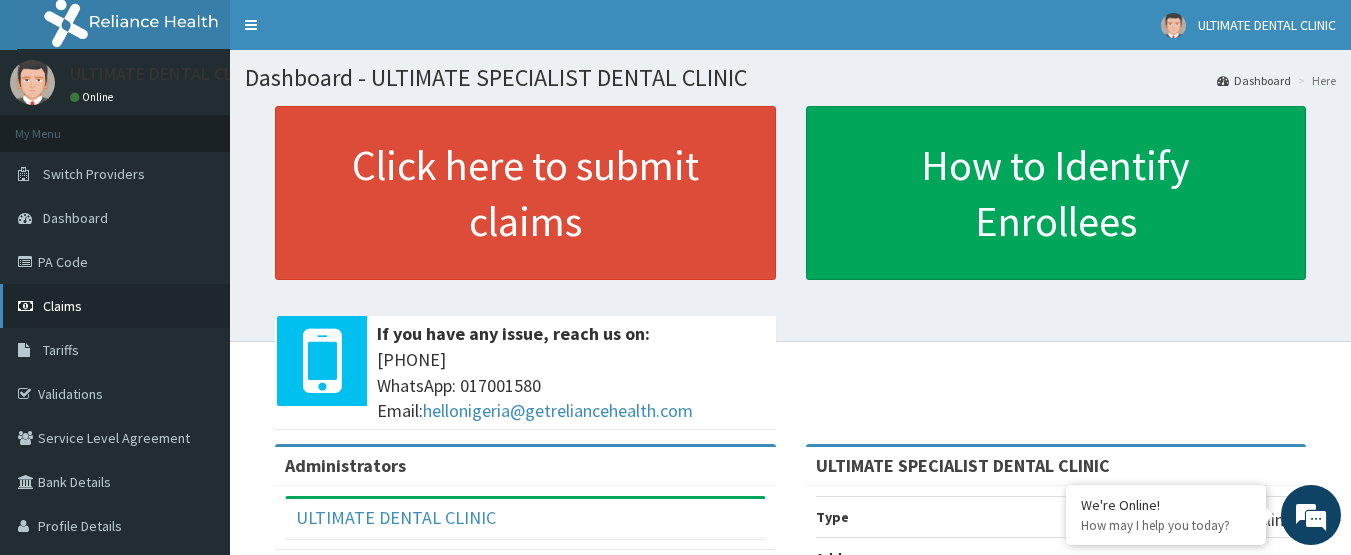 click on "Claims" at bounding box center (62, 306) 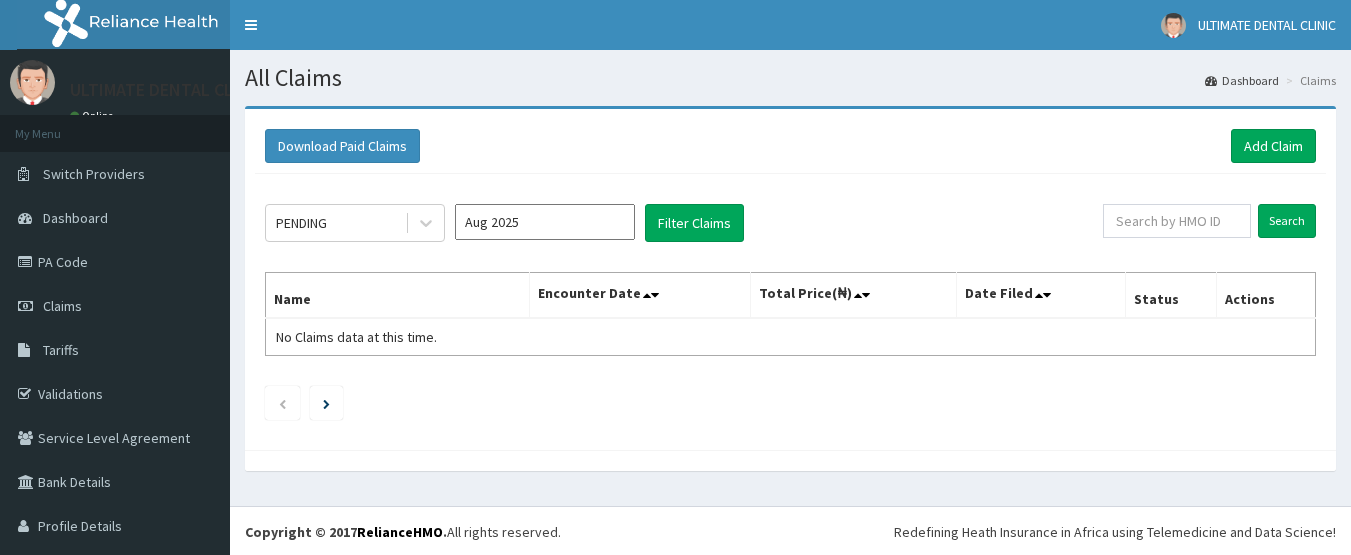 scroll, scrollTop: 0, scrollLeft: 0, axis: both 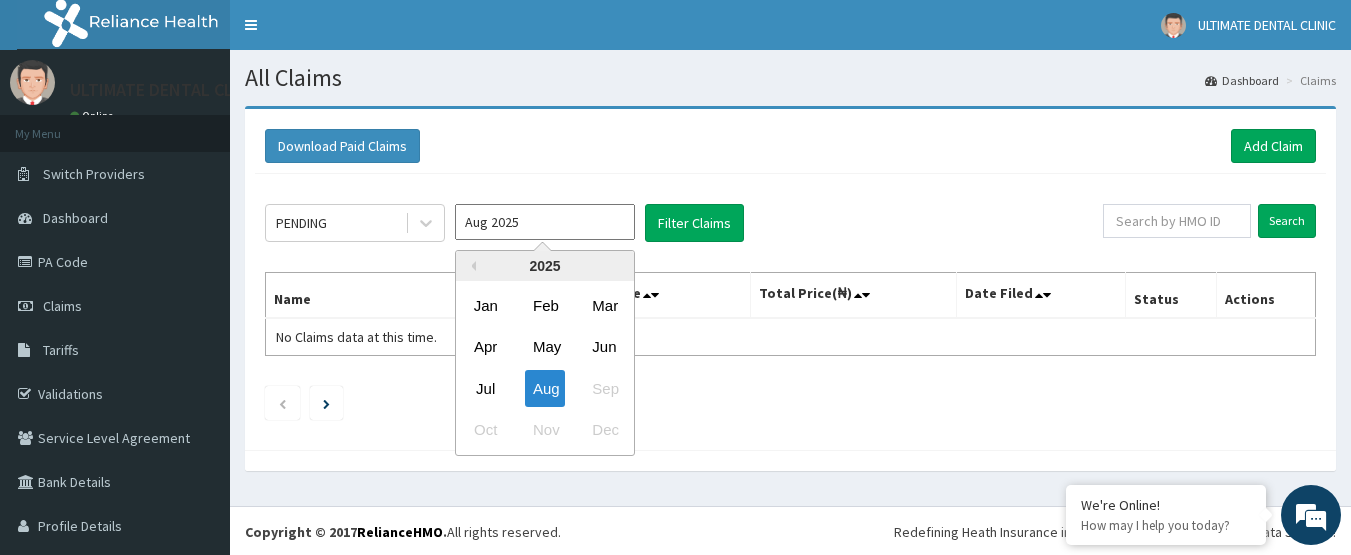 click on "Aug 2025" at bounding box center [545, 222] 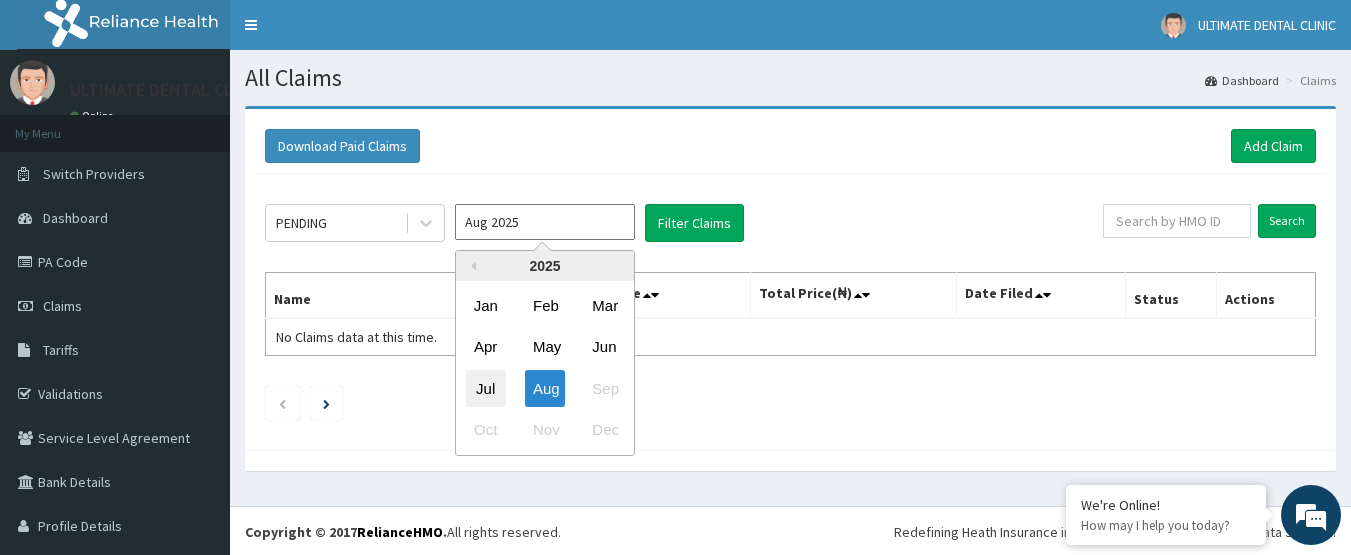 click on "Jul" at bounding box center [486, 388] 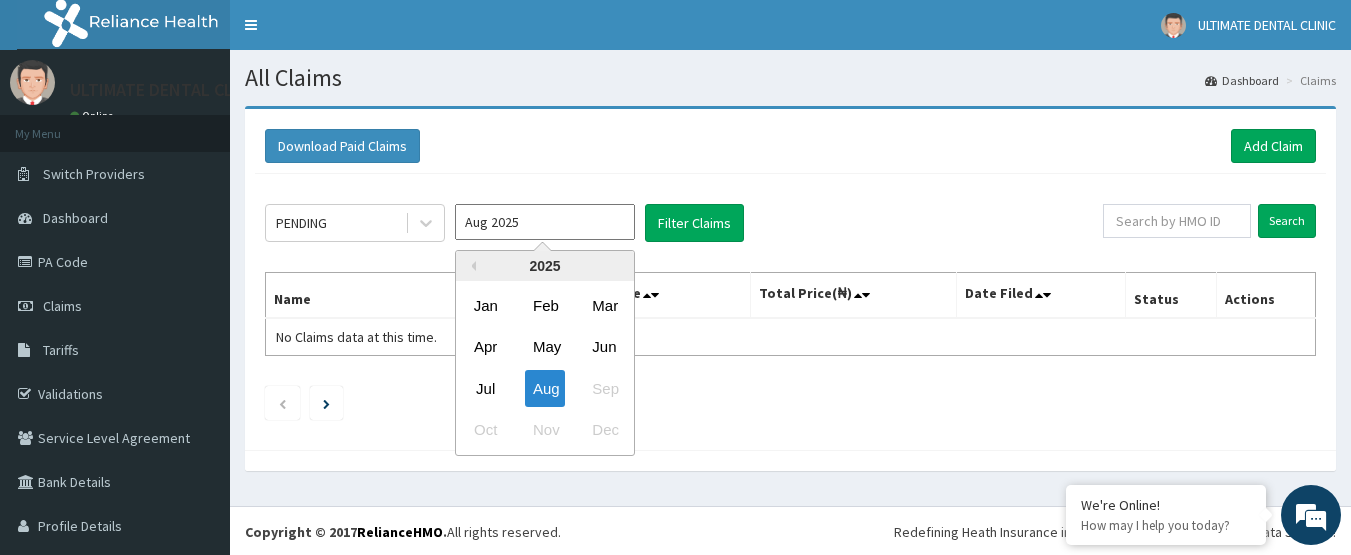 type on "Jul 2025" 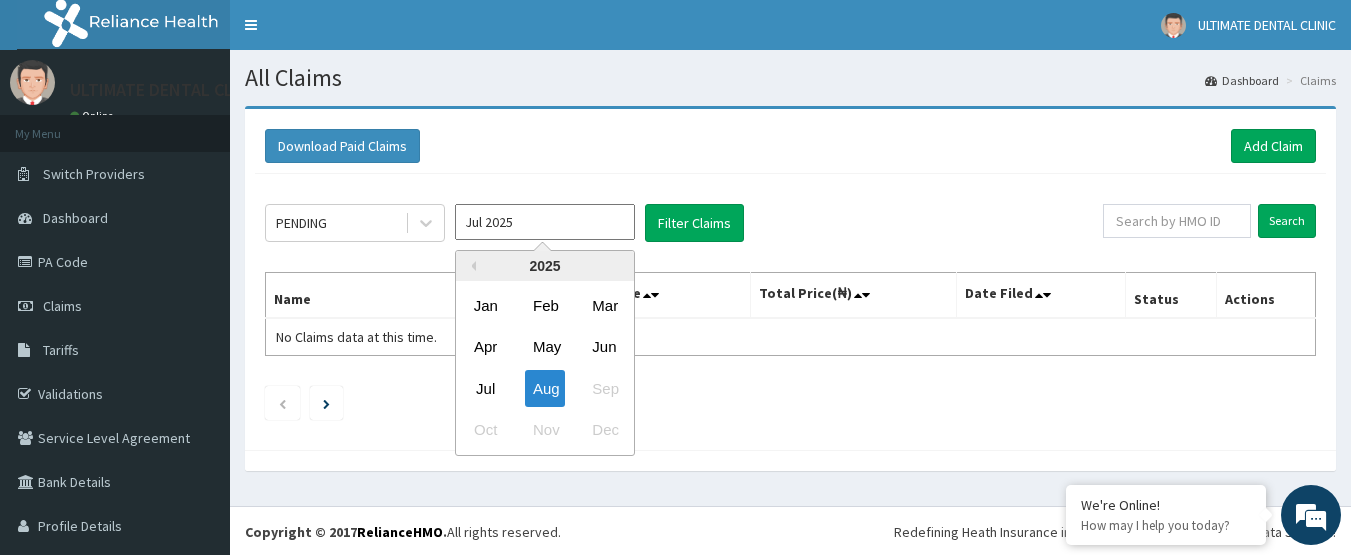 click at bounding box center (790, 403) 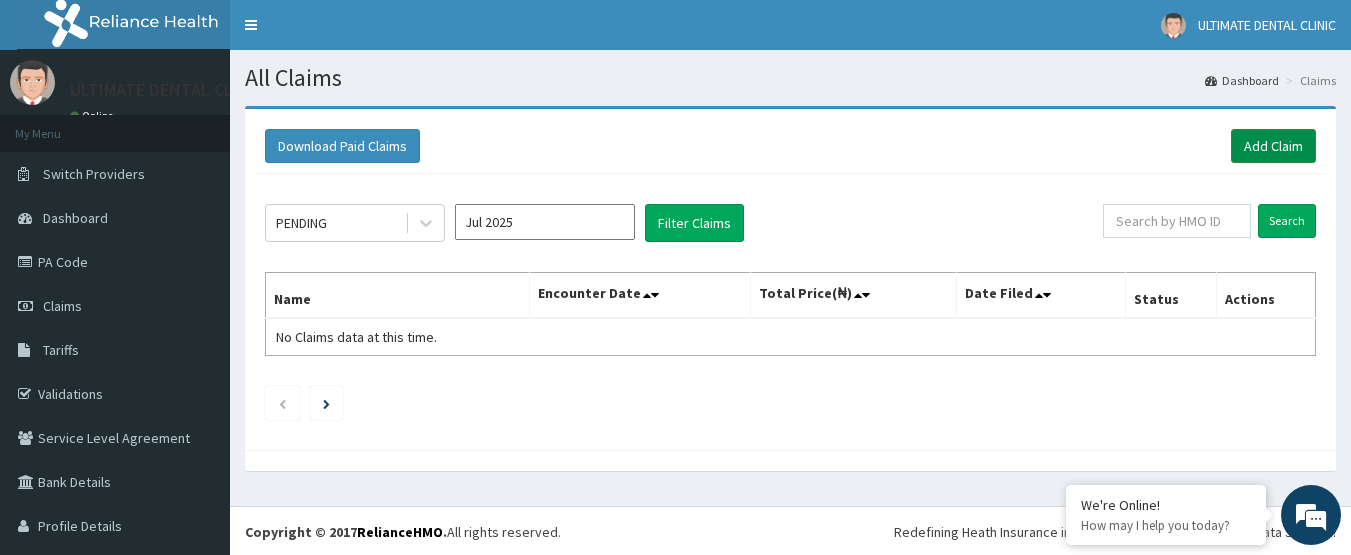 click on "Add Claim" at bounding box center (1273, 146) 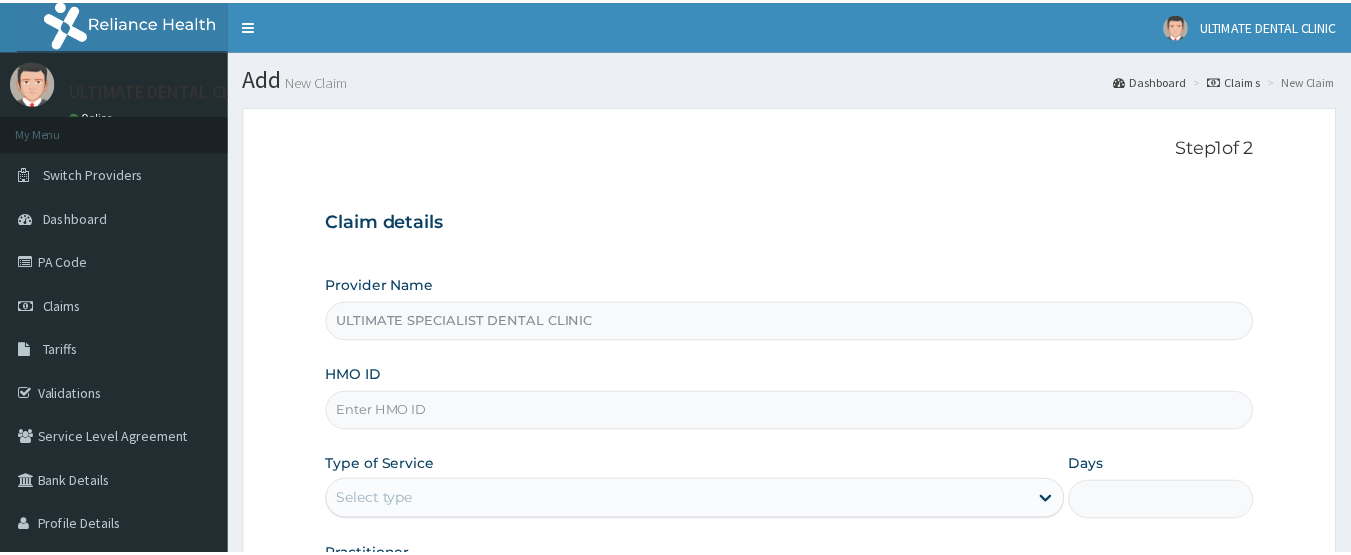 scroll, scrollTop: 0, scrollLeft: 0, axis: both 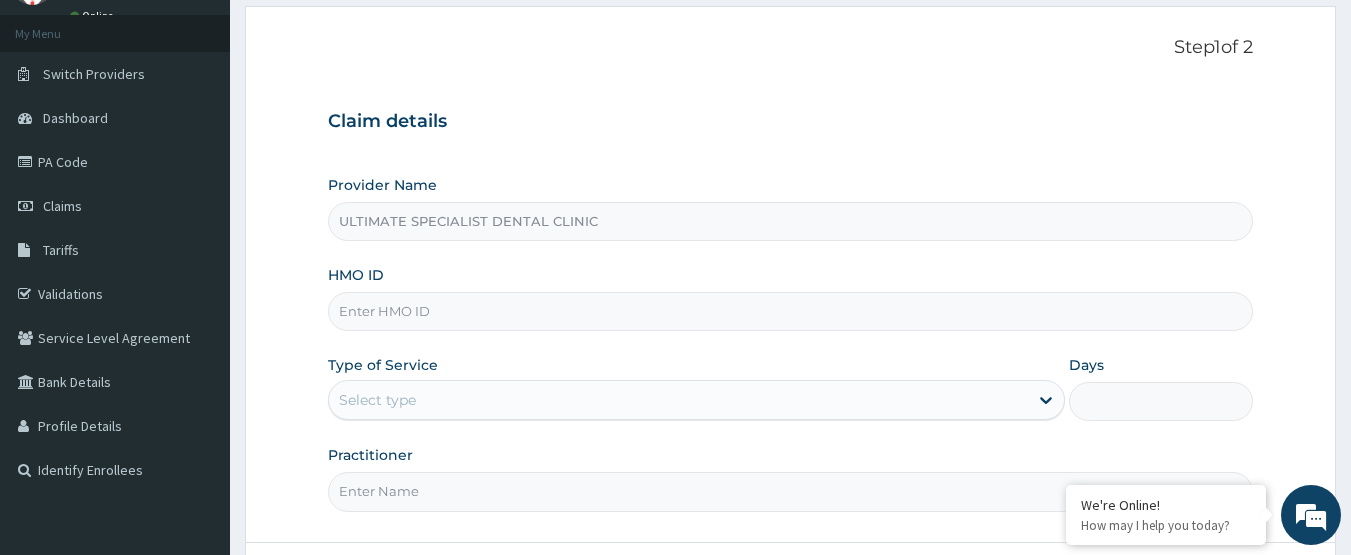 click on "HMO ID" at bounding box center [791, 311] 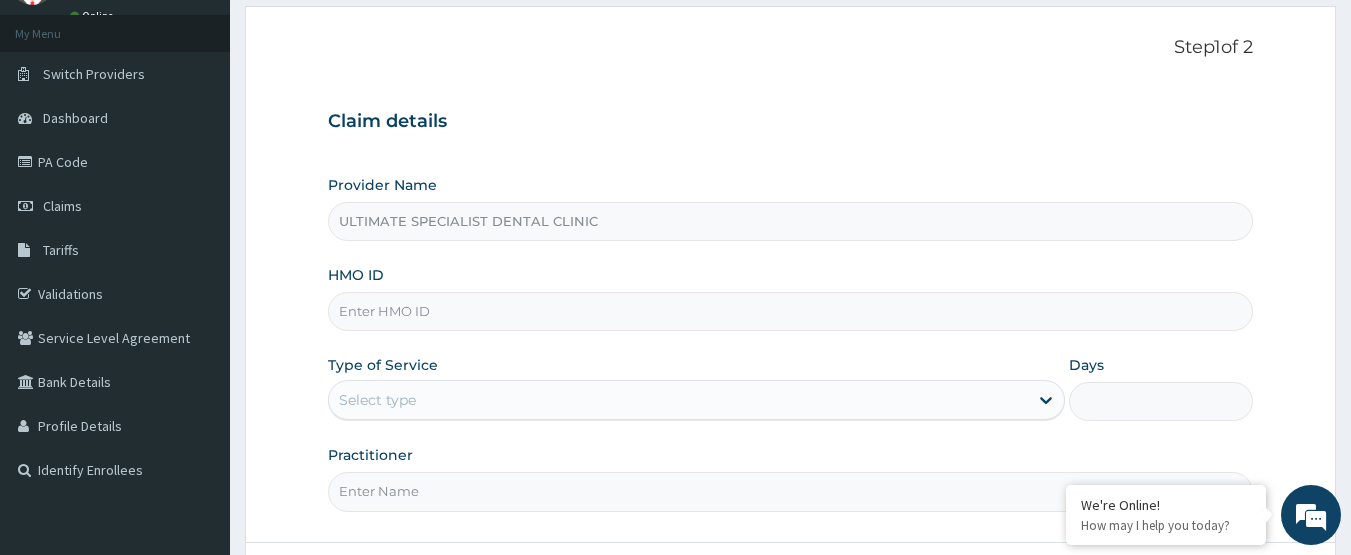 paste on "PGS/10032/A" 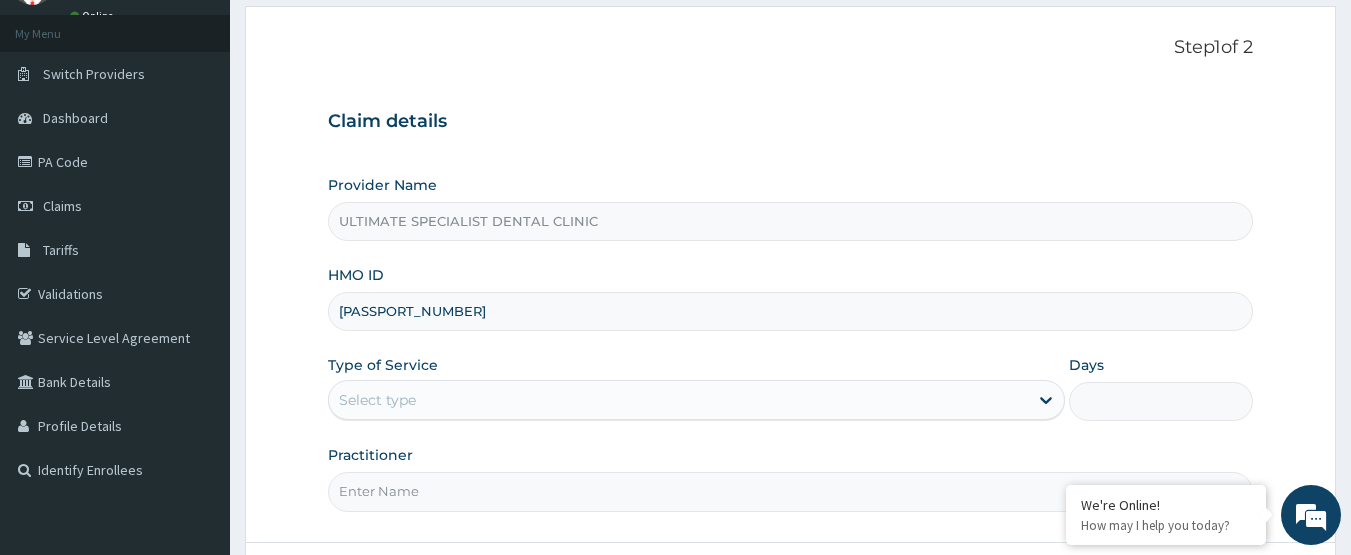 type on "PGS/10032/A" 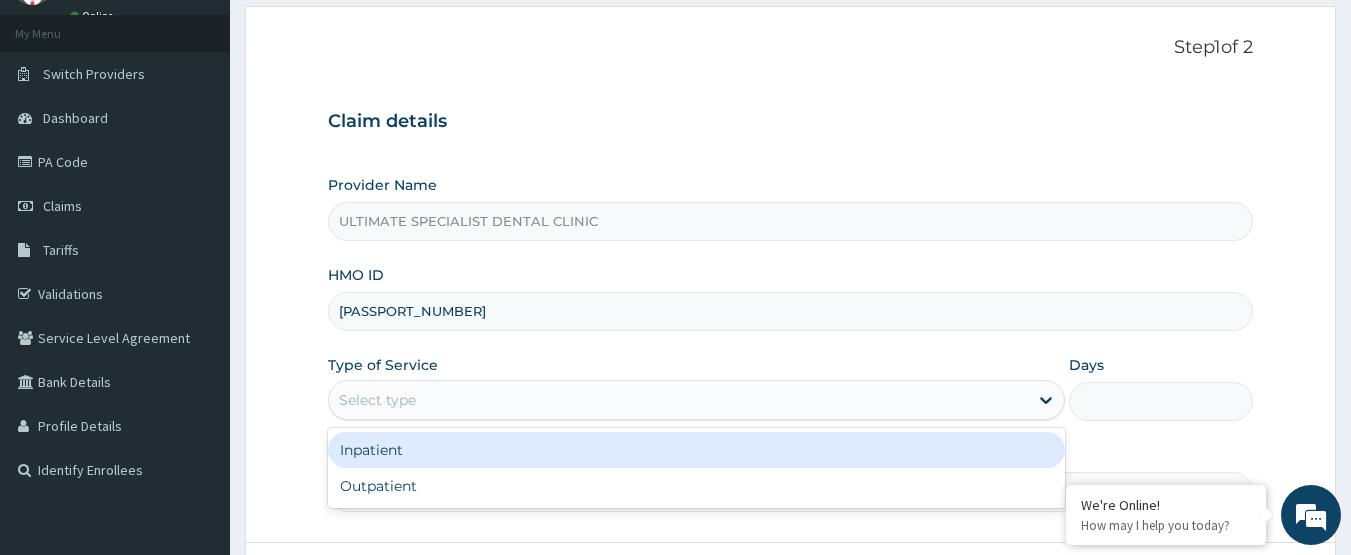 click on "Select type" at bounding box center (678, 400) 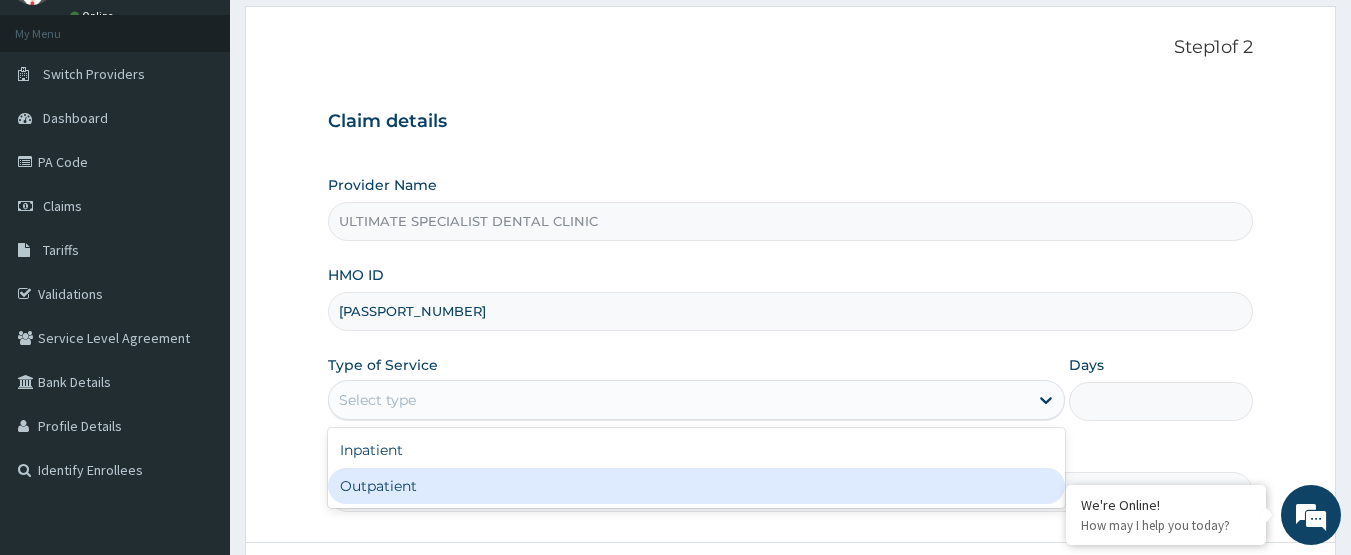 click on "Outpatient" at bounding box center (696, 486) 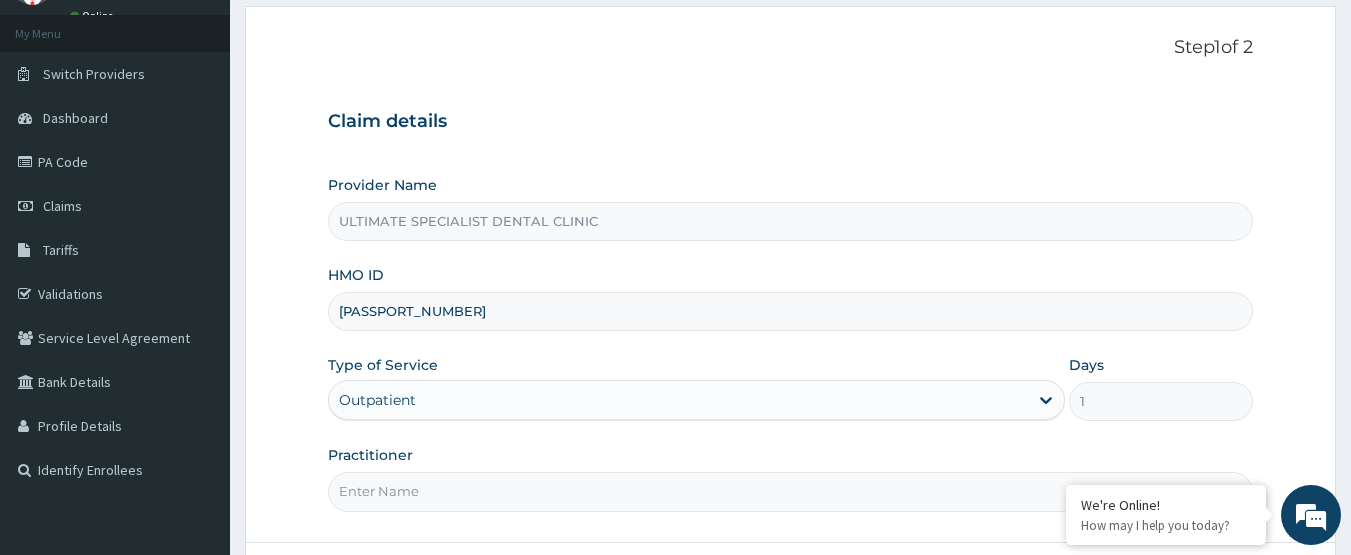 scroll, scrollTop: 0, scrollLeft: 0, axis: both 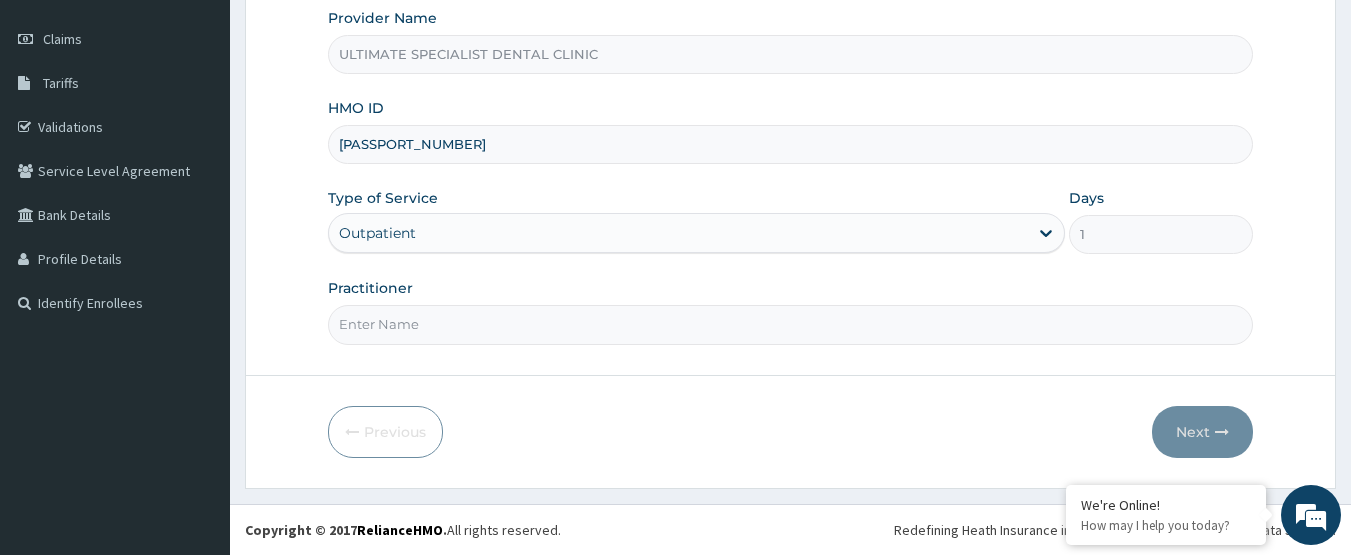 click on "Practitioner" at bounding box center (791, 324) 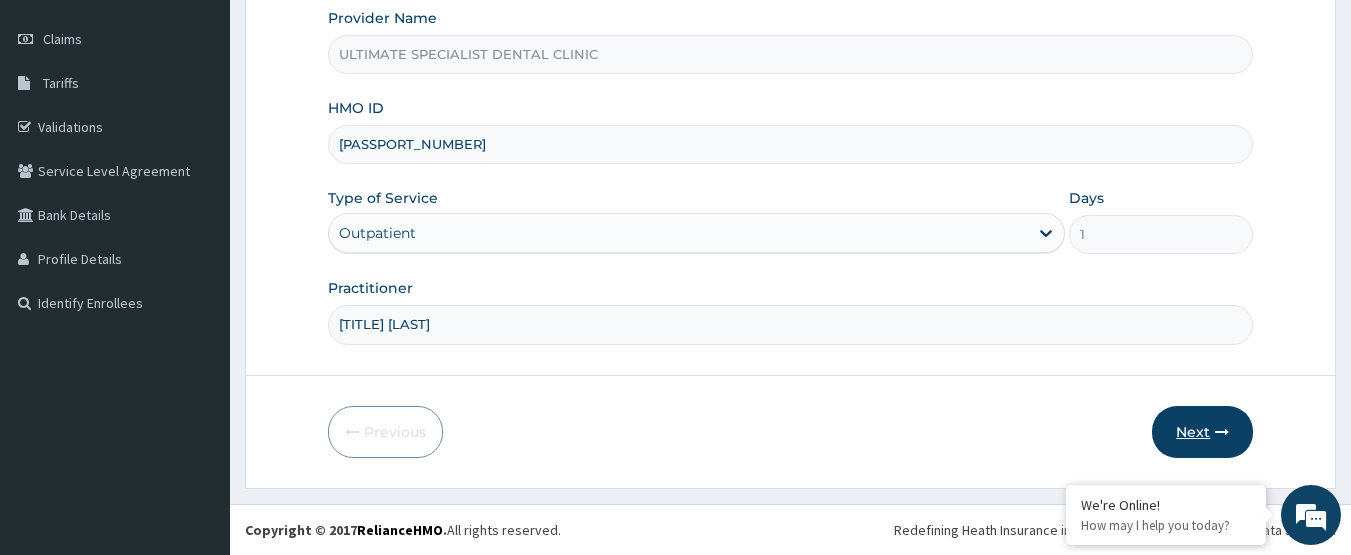 type on "DR EKENE" 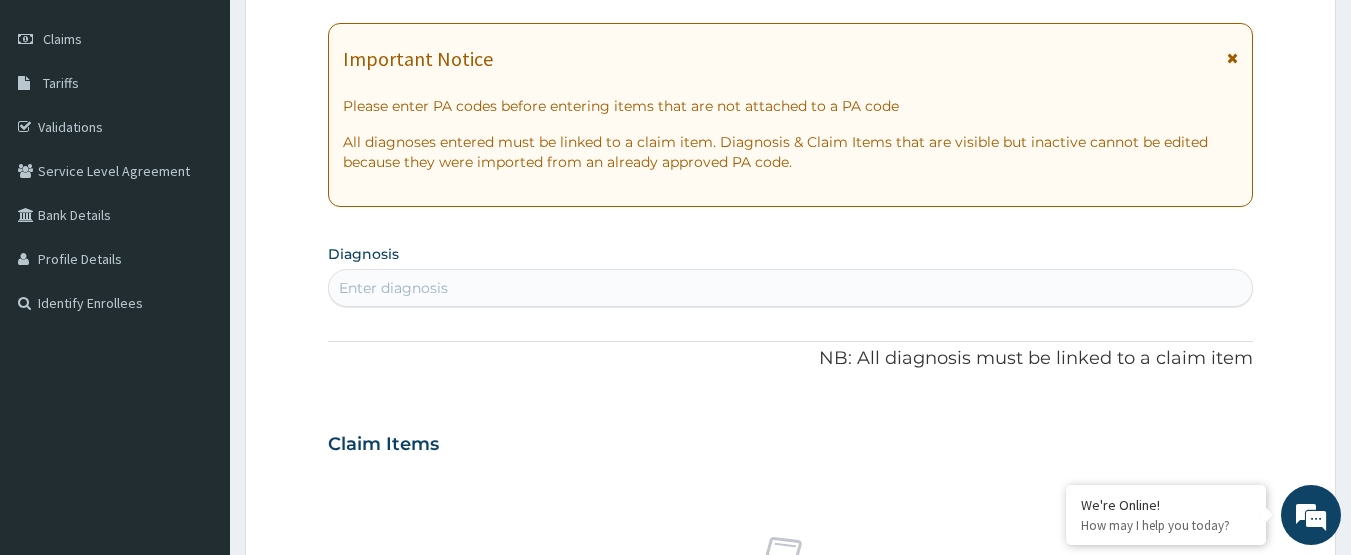click on "Enter diagnosis" at bounding box center [791, 288] 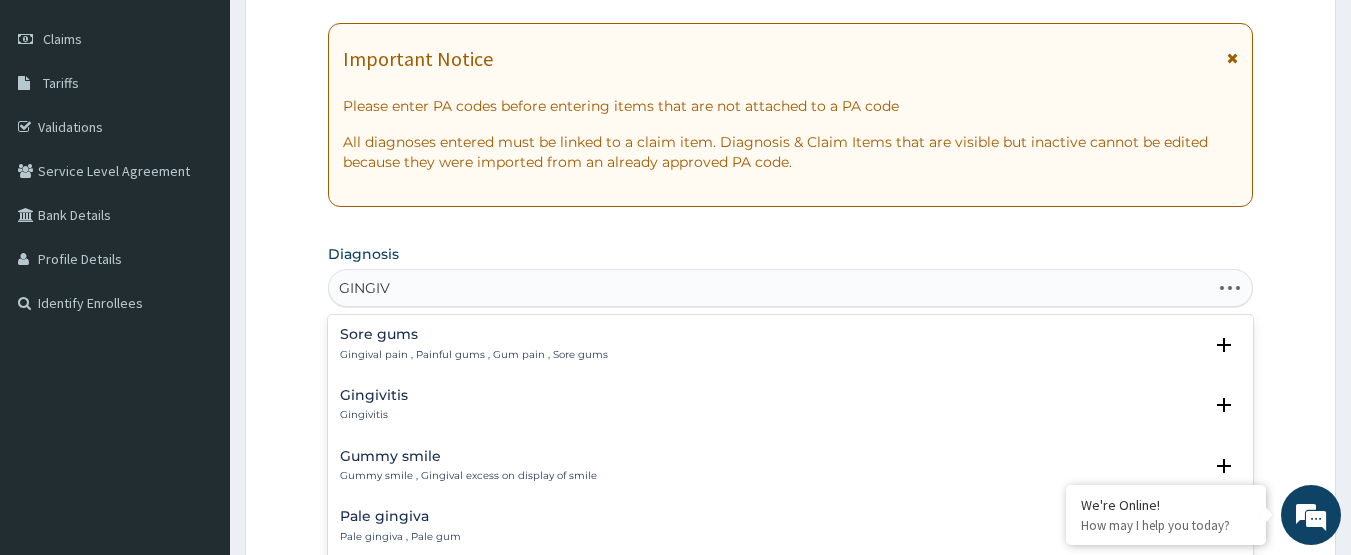 type on "GINGIVI" 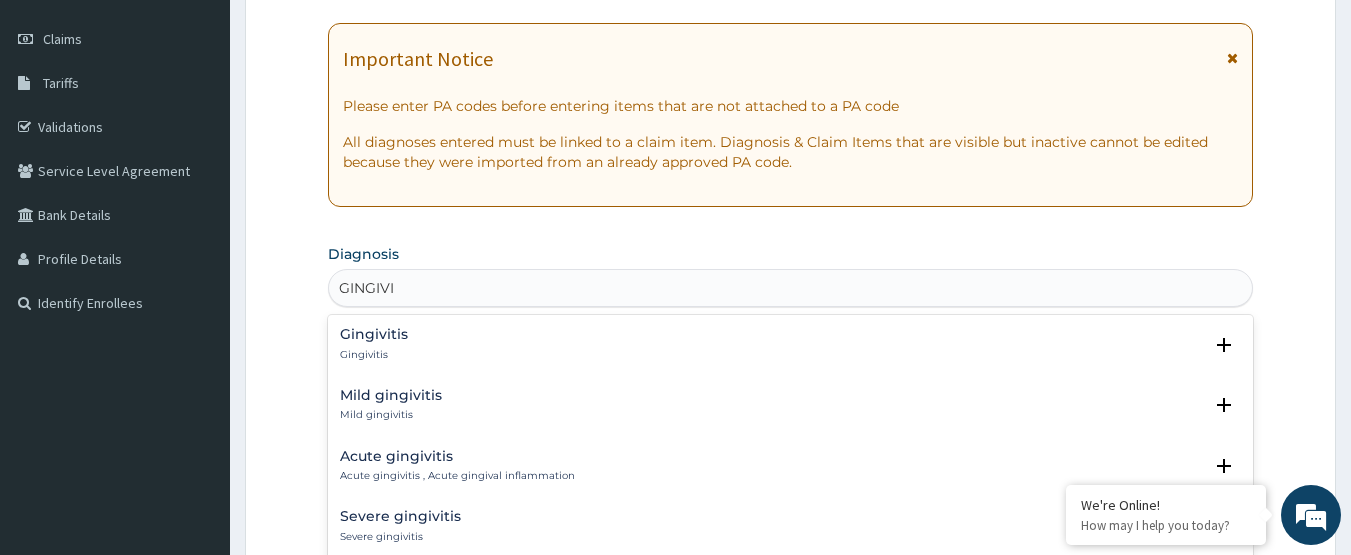 click on "Gingivitis" at bounding box center (374, 334) 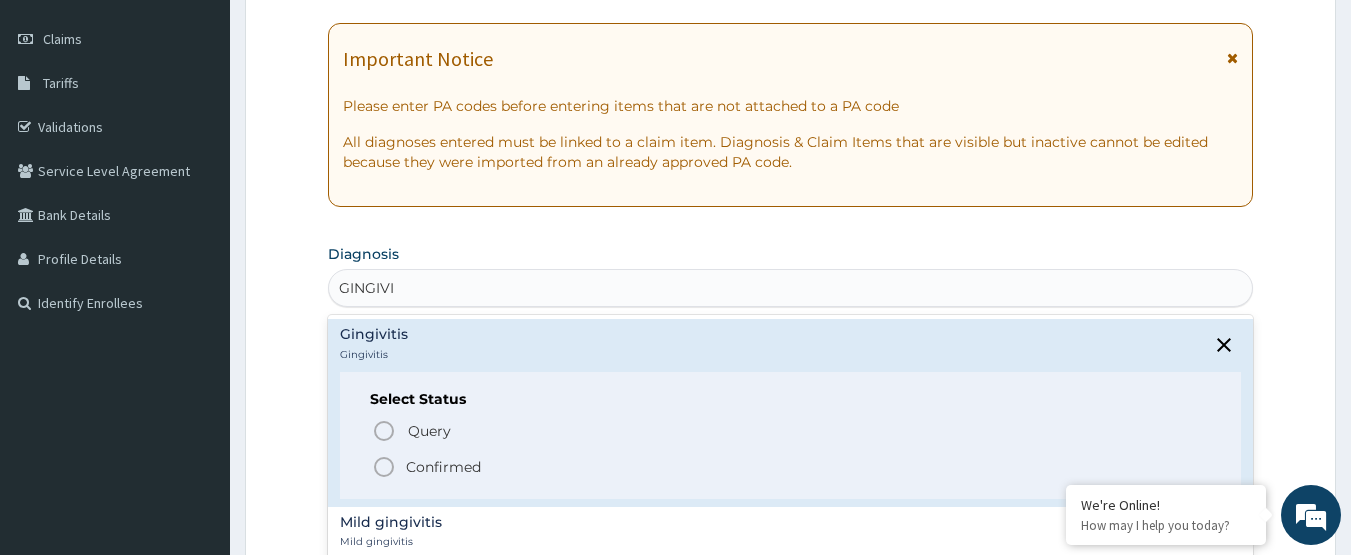 click 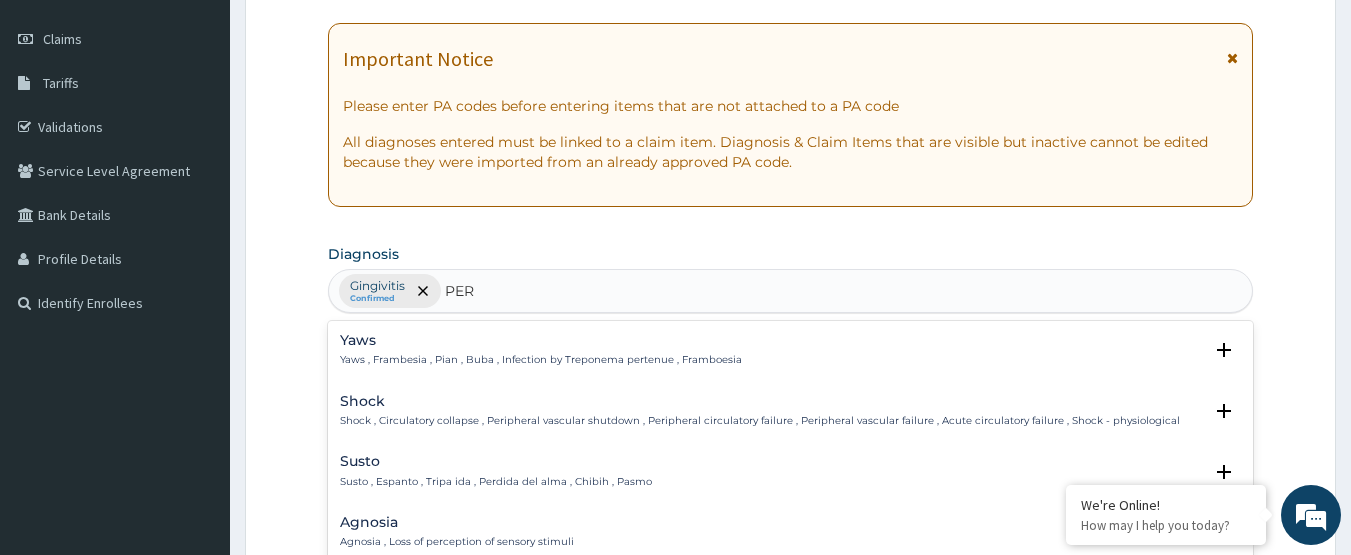 type on "PER" 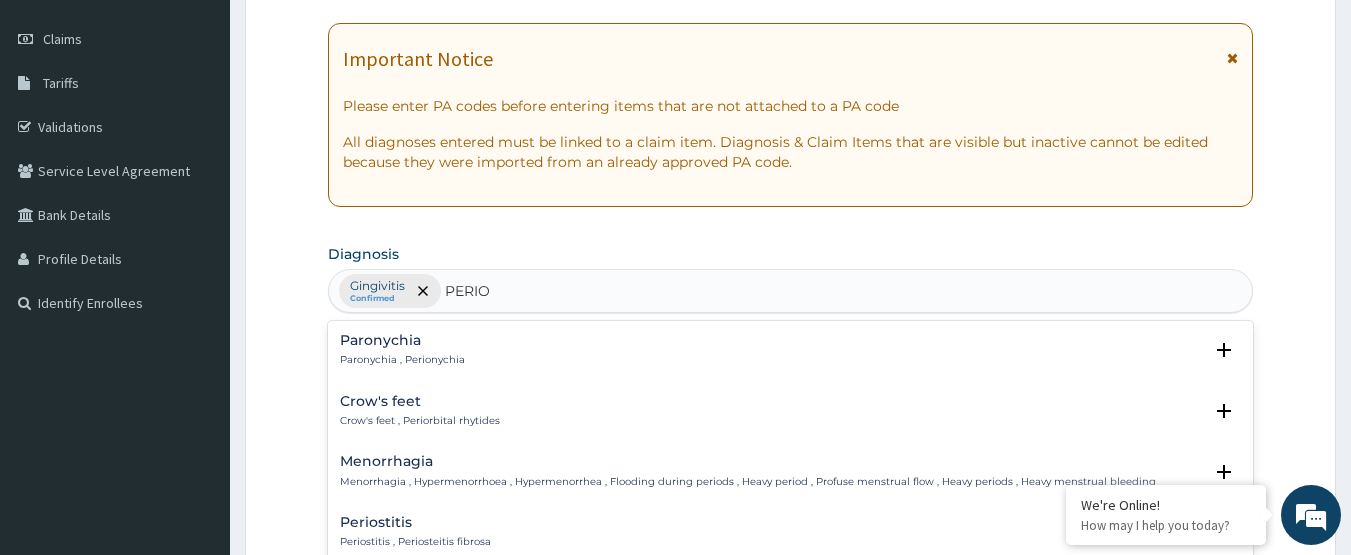 type on "PERIOD" 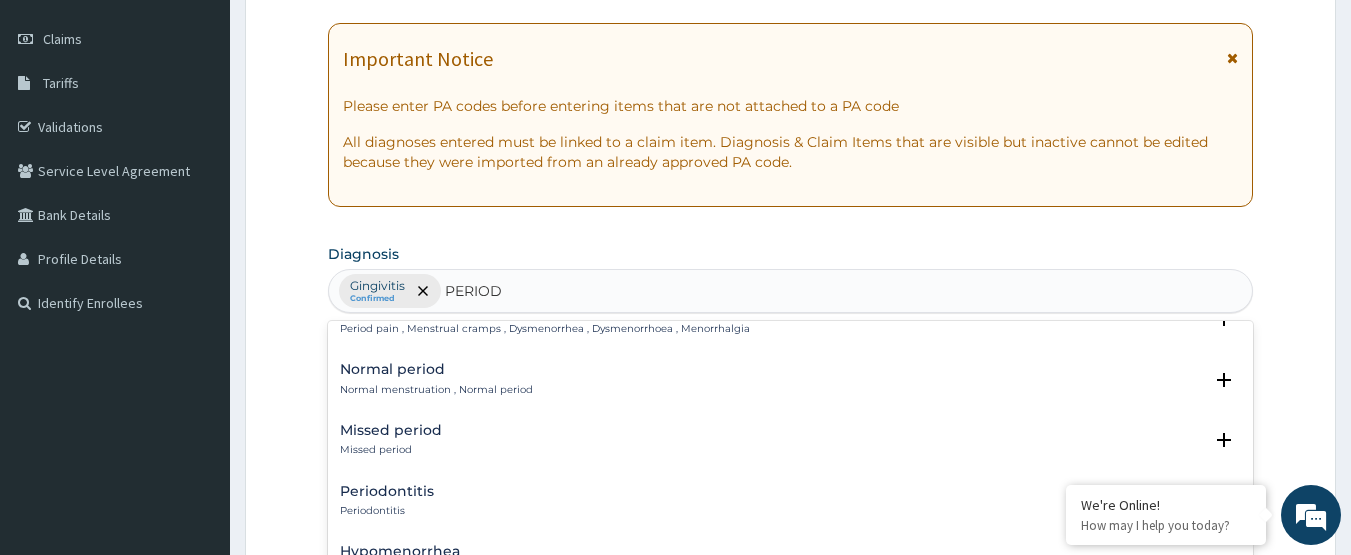 scroll, scrollTop: 100, scrollLeft: 0, axis: vertical 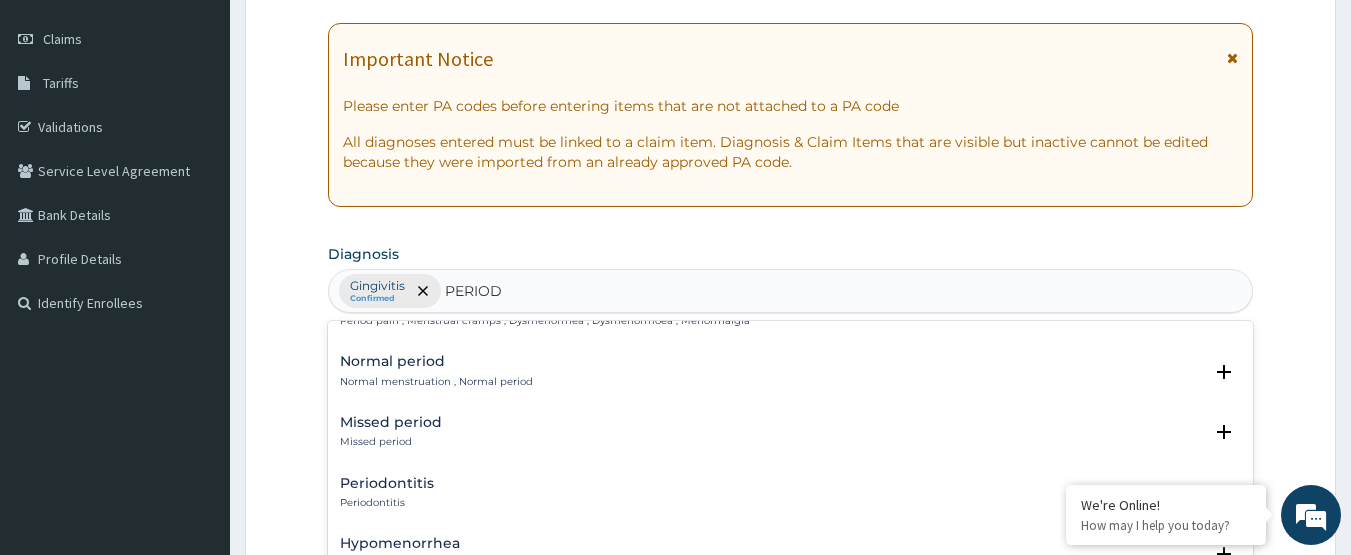 click on "Periodontitis" at bounding box center (387, 483) 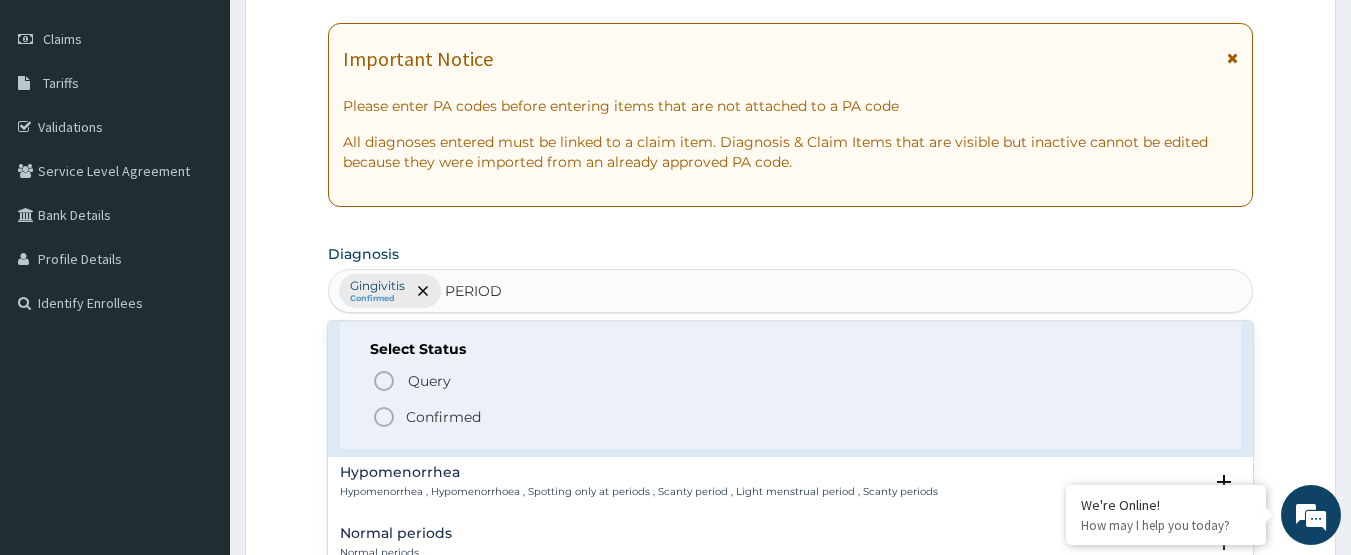 scroll, scrollTop: 300, scrollLeft: 0, axis: vertical 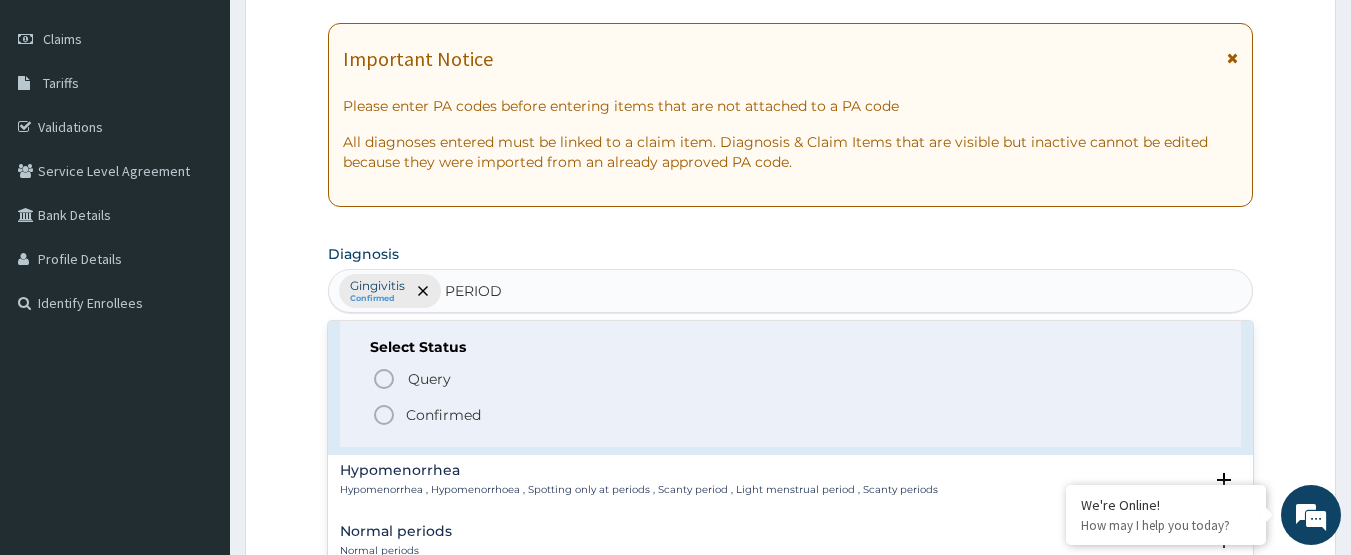click 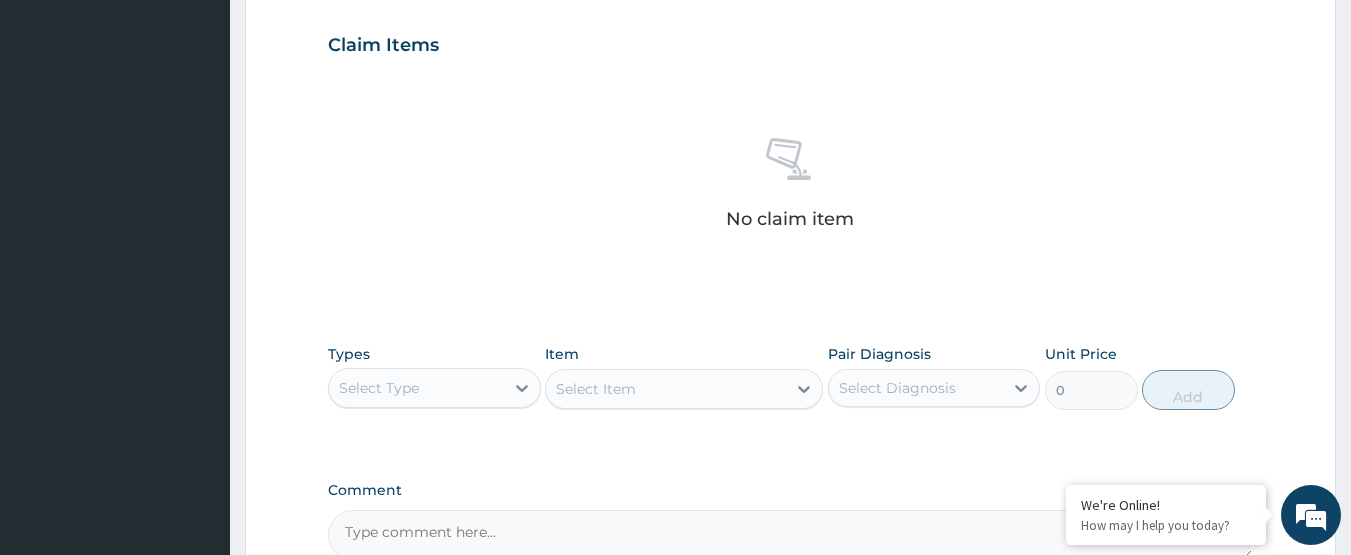 scroll, scrollTop: 767, scrollLeft: 0, axis: vertical 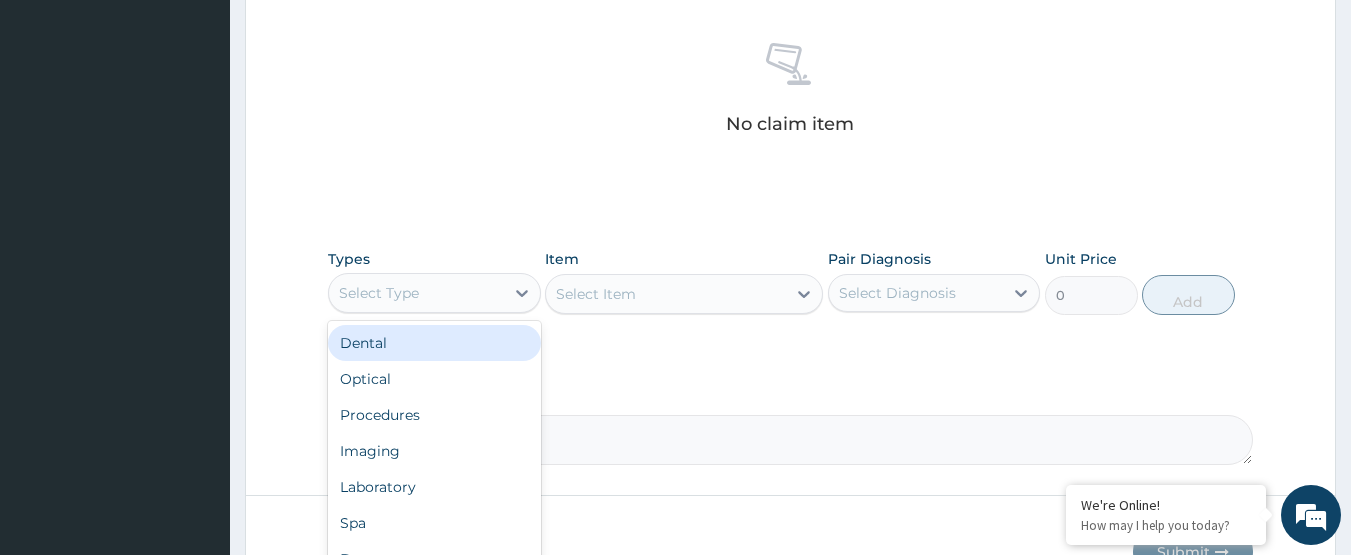 click on "Select Type" at bounding box center [379, 293] 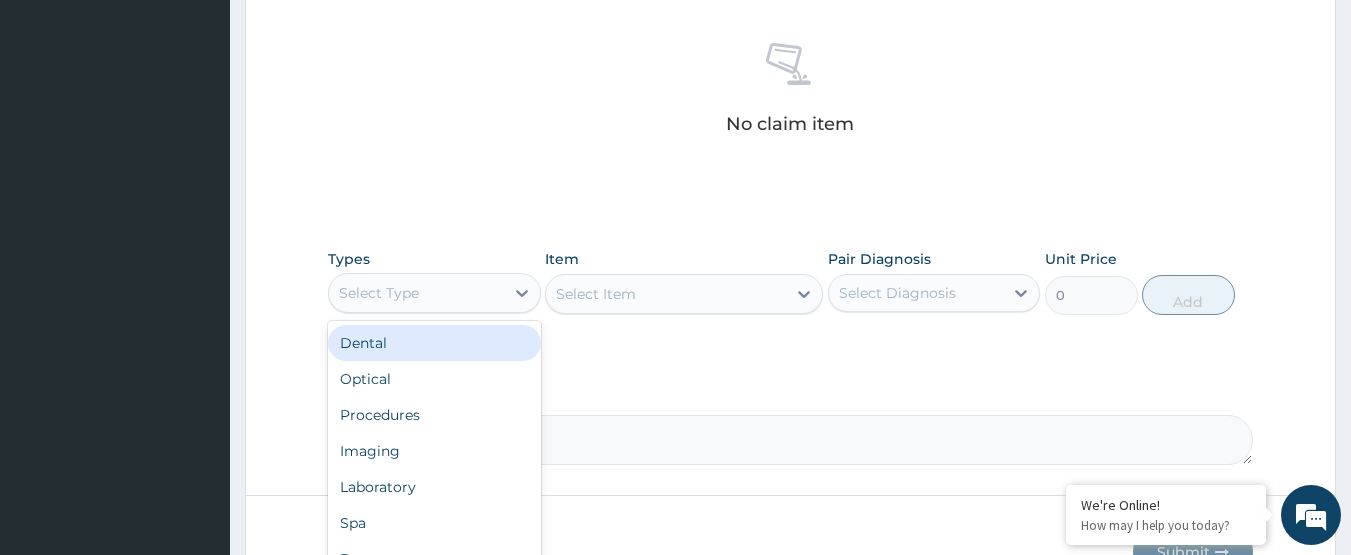 click on "Dental" at bounding box center (434, 343) 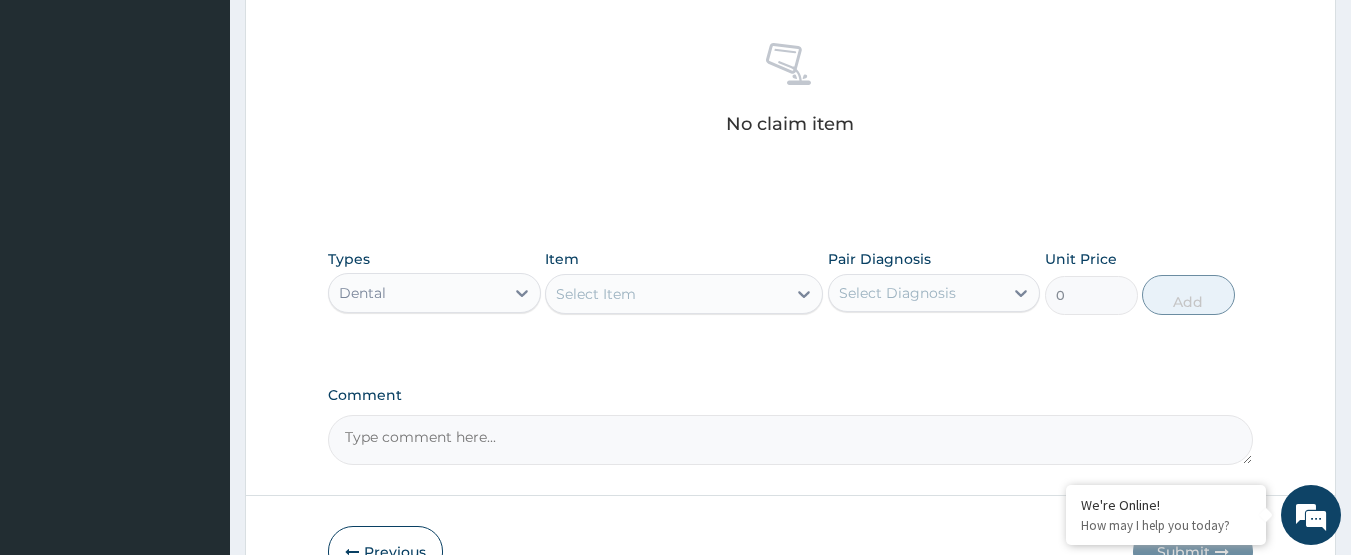 click on "Select Item" at bounding box center (666, 294) 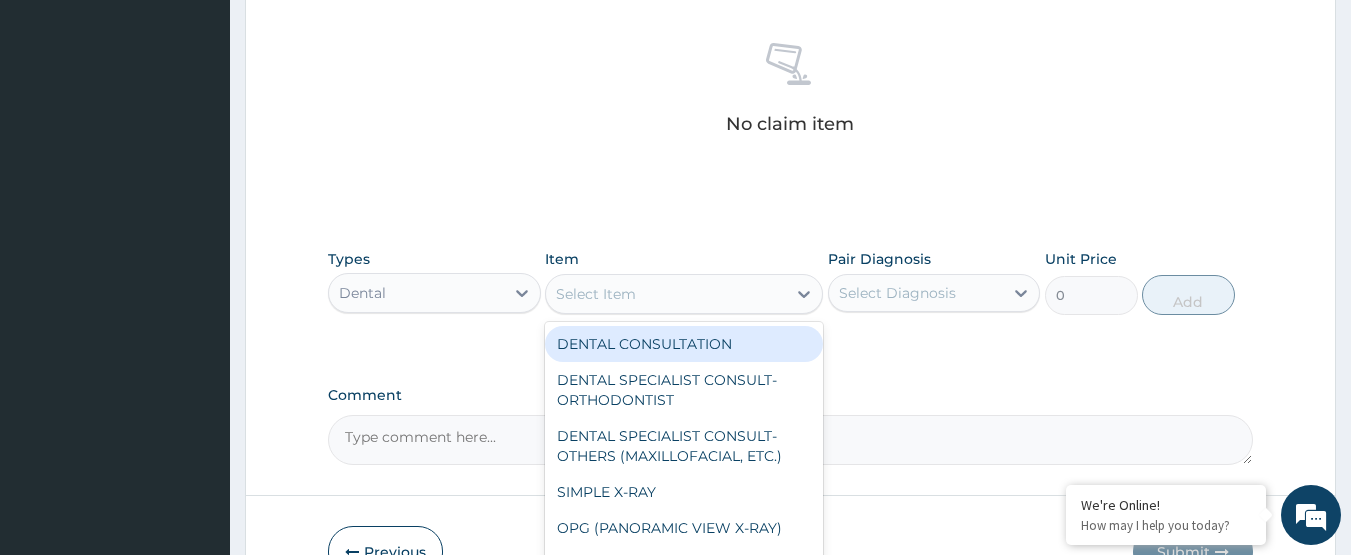 click on "DENTAL  CONSULTATION" at bounding box center [684, 344] 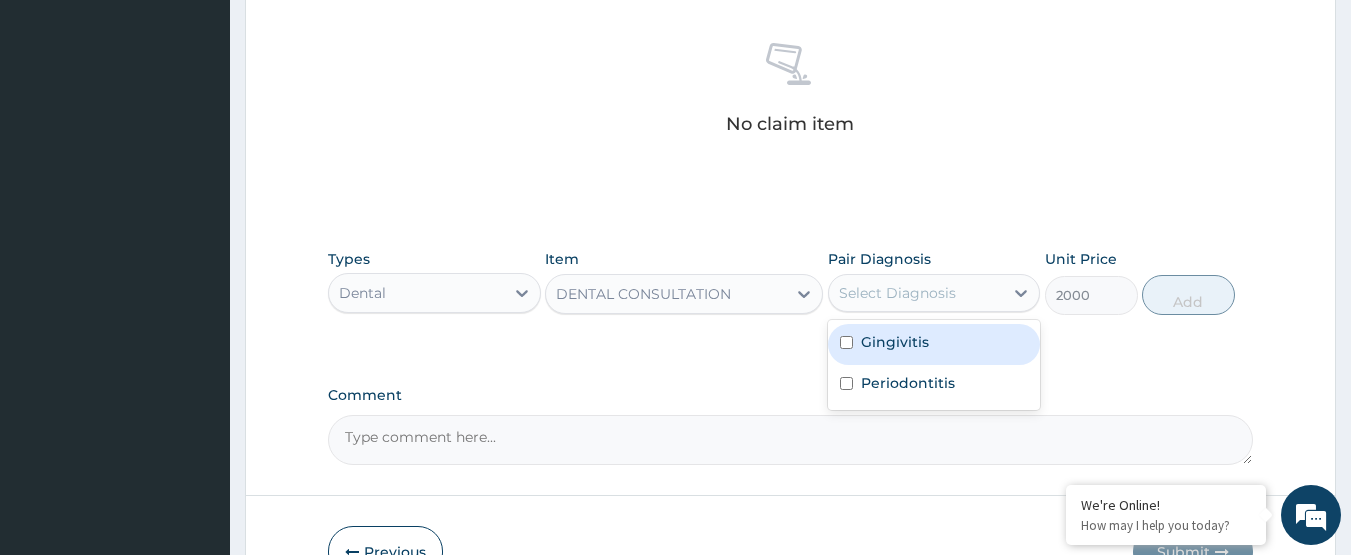 click on "Select Diagnosis" at bounding box center (897, 293) 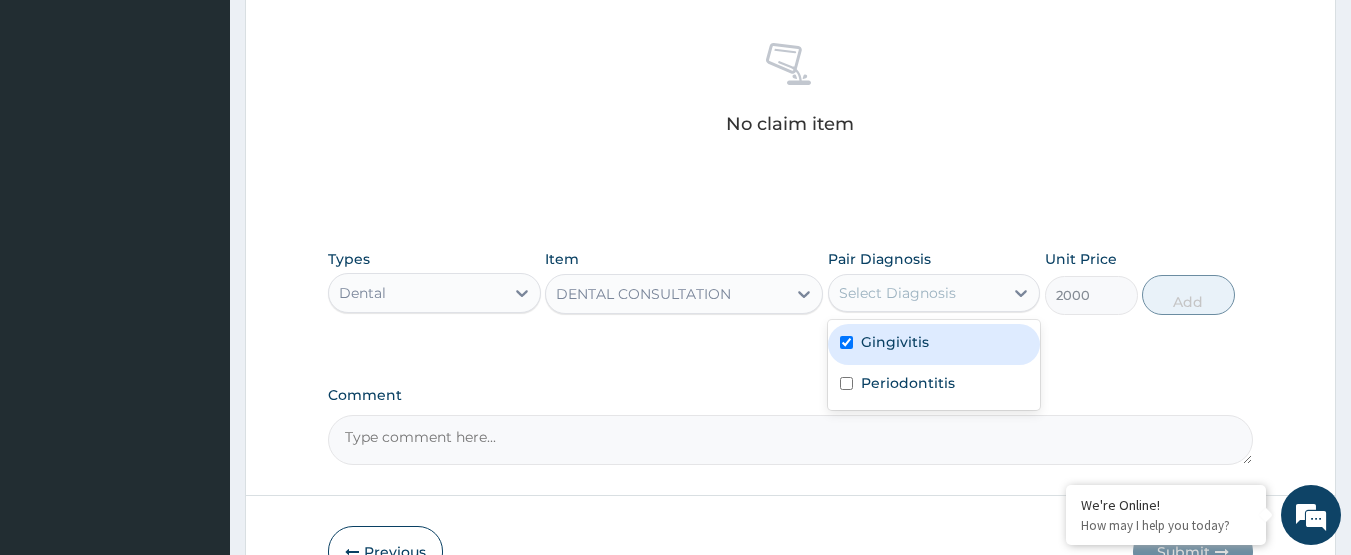 checkbox on "true" 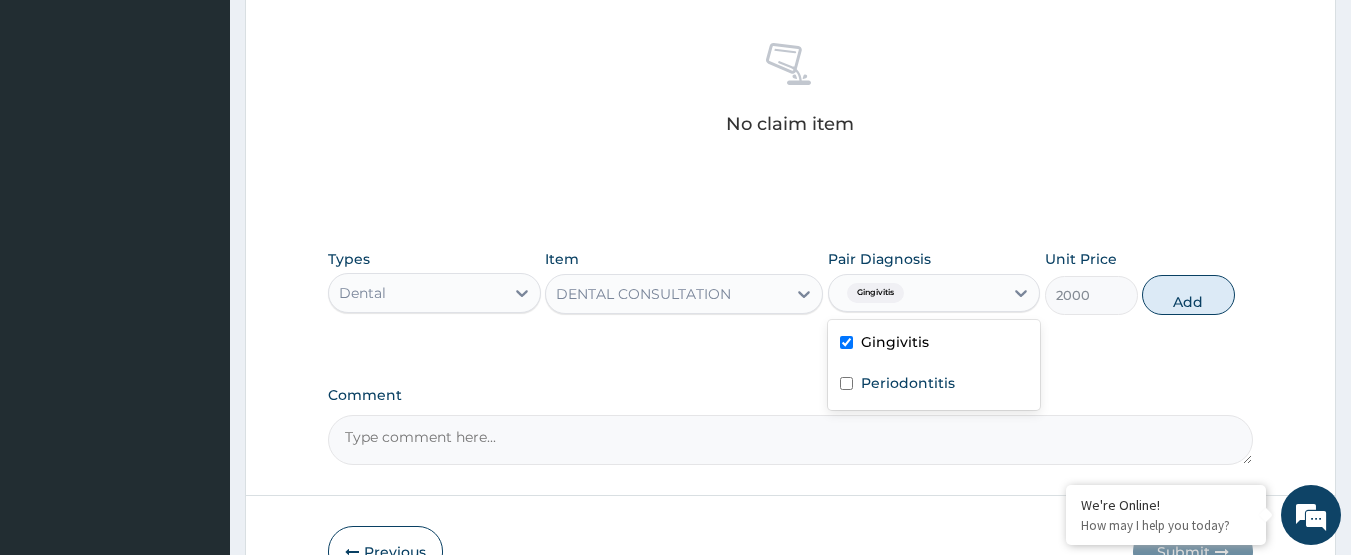 click on "Types Dental Item DENTAL  CONSULTATION Pair Diagnosis option Gingivitis, selected. option Gingivitis selected, 1 of 2. 2 results available. Use Up and Down to choose options, press Enter to select the currently focused option, press Escape to exit the menu, press Tab to select the option and exit the menu. Gingivitis Gingivitis Periodontitis Unit Price 2000 Add" at bounding box center (791, 282) 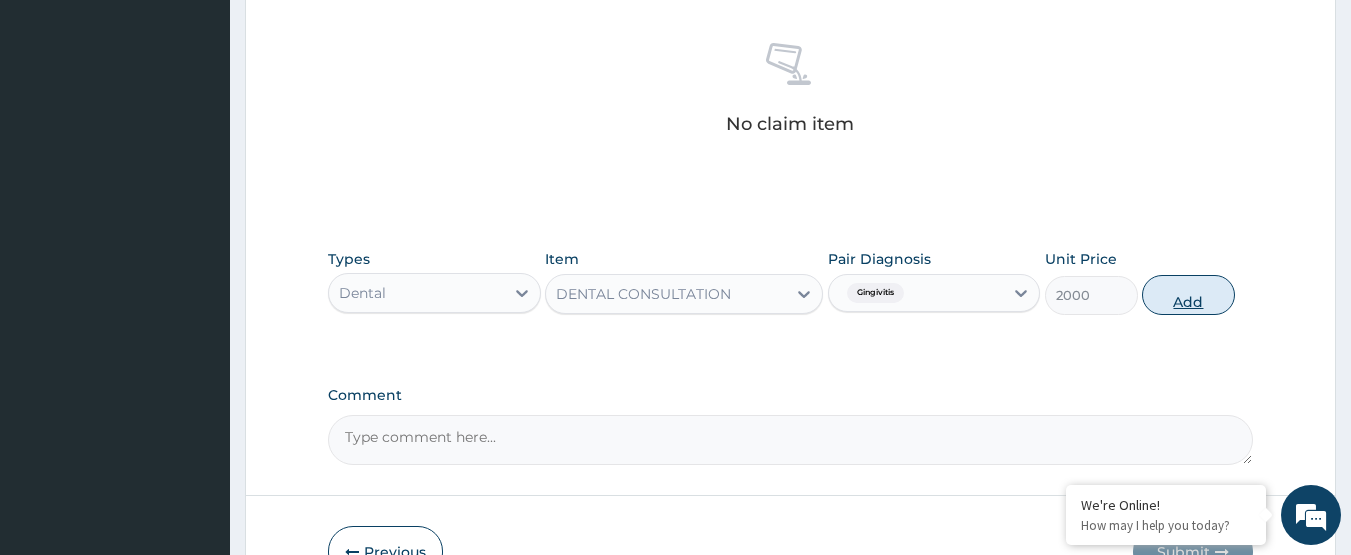 click on "Add" at bounding box center (1188, 295) 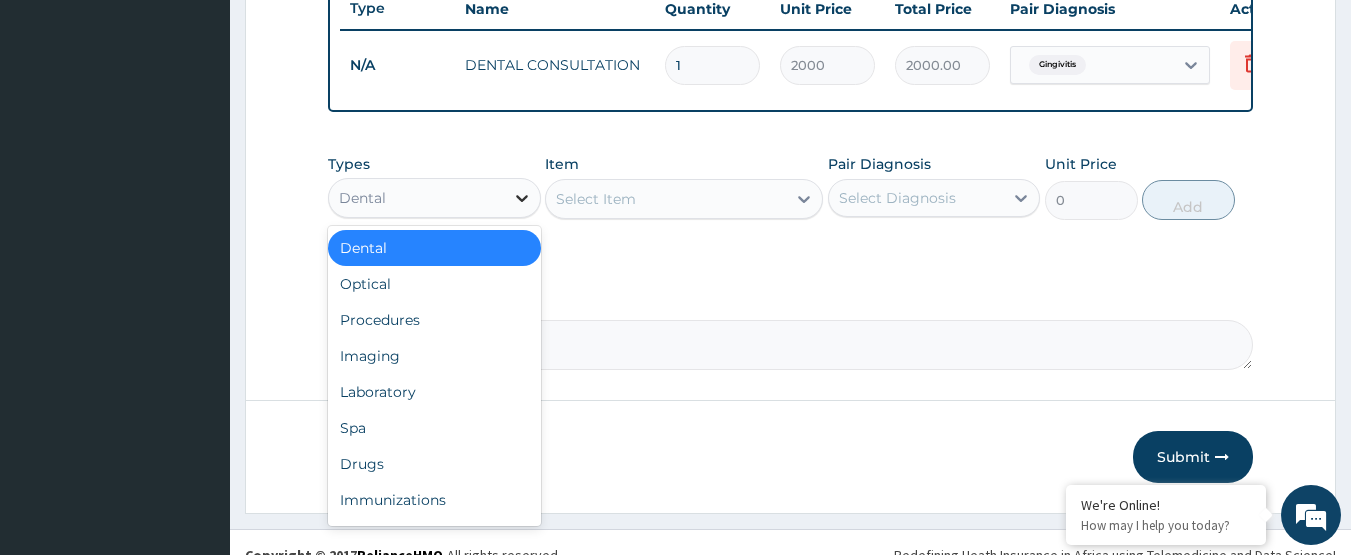 click 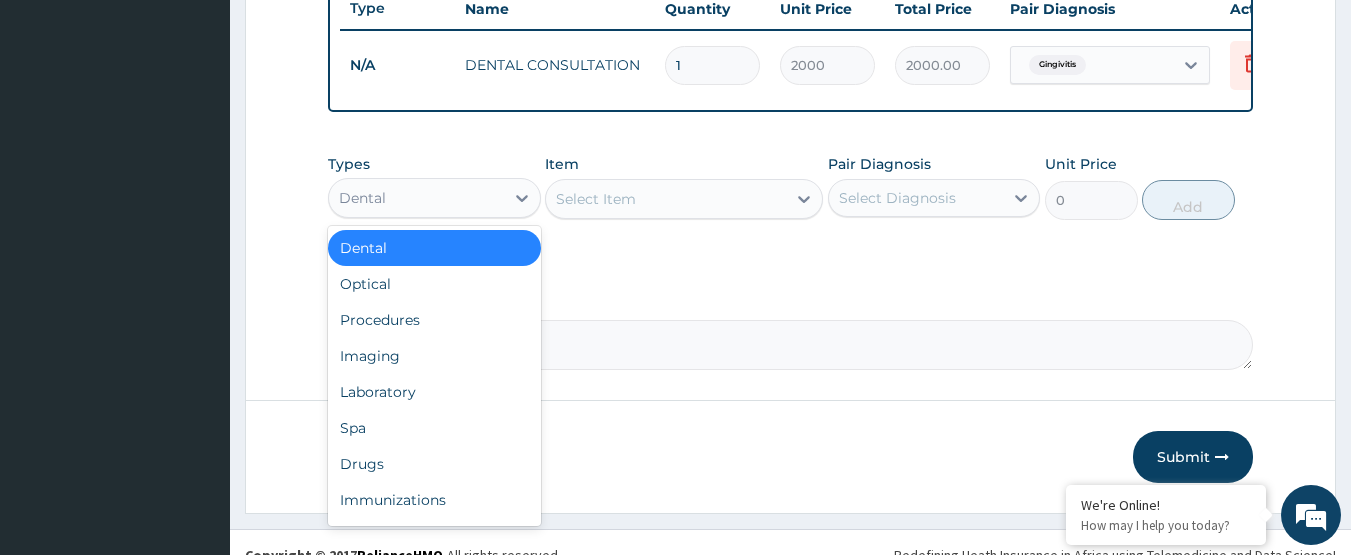click on "Dental" at bounding box center [434, 248] 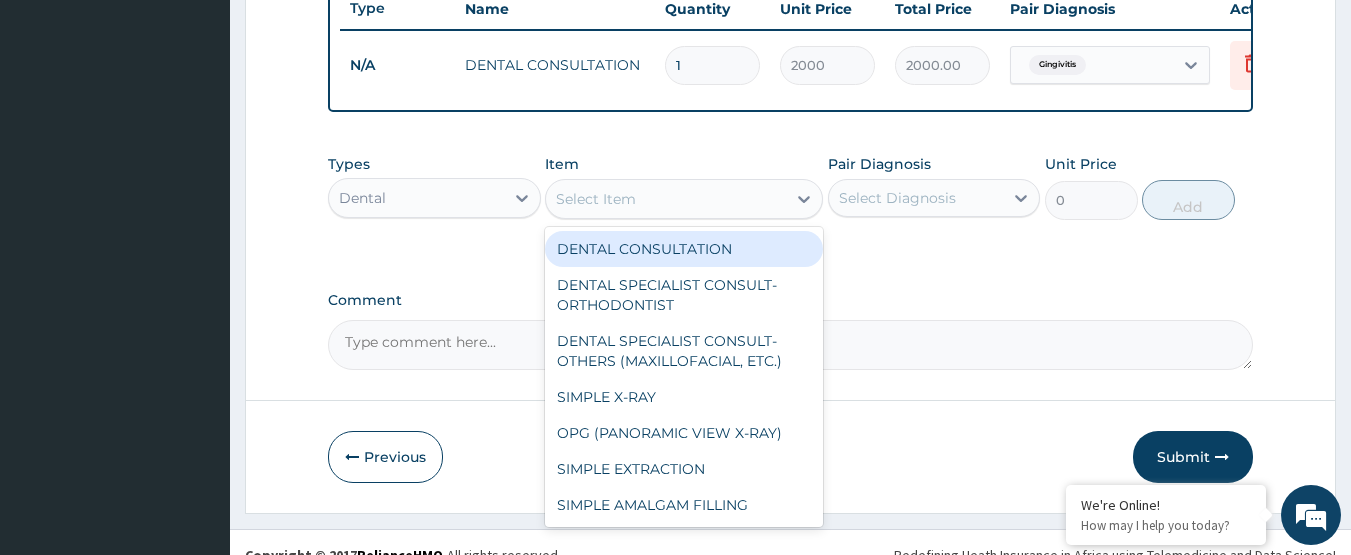 click on "Select Item" at bounding box center [666, 199] 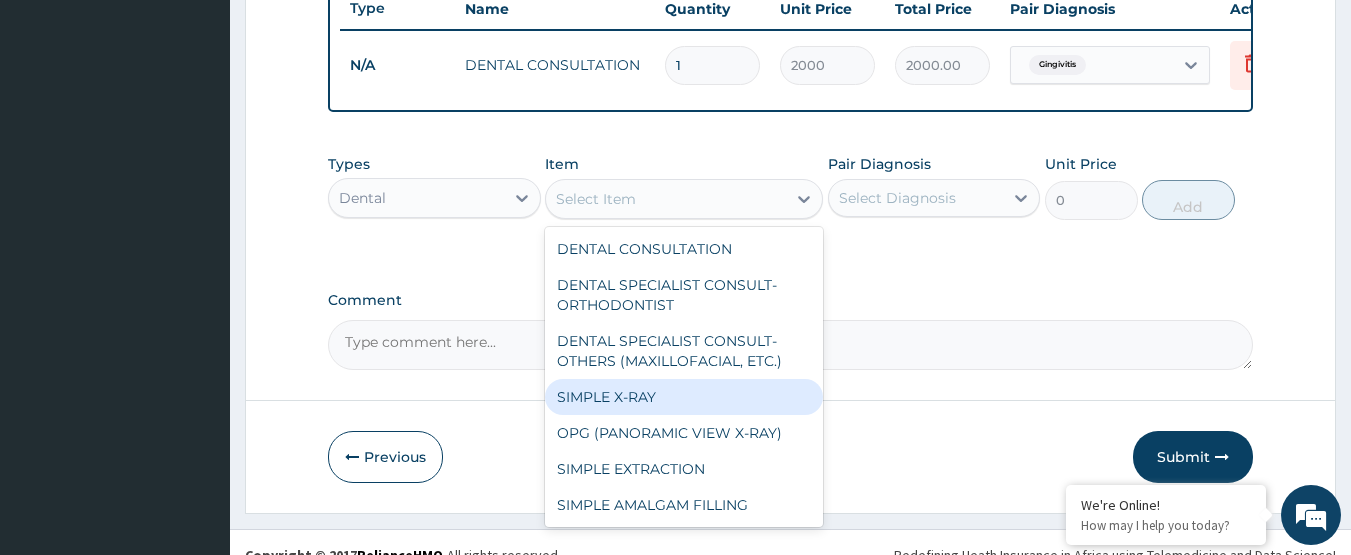 click on "SIMPLE X-RAY" at bounding box center [684, 397] 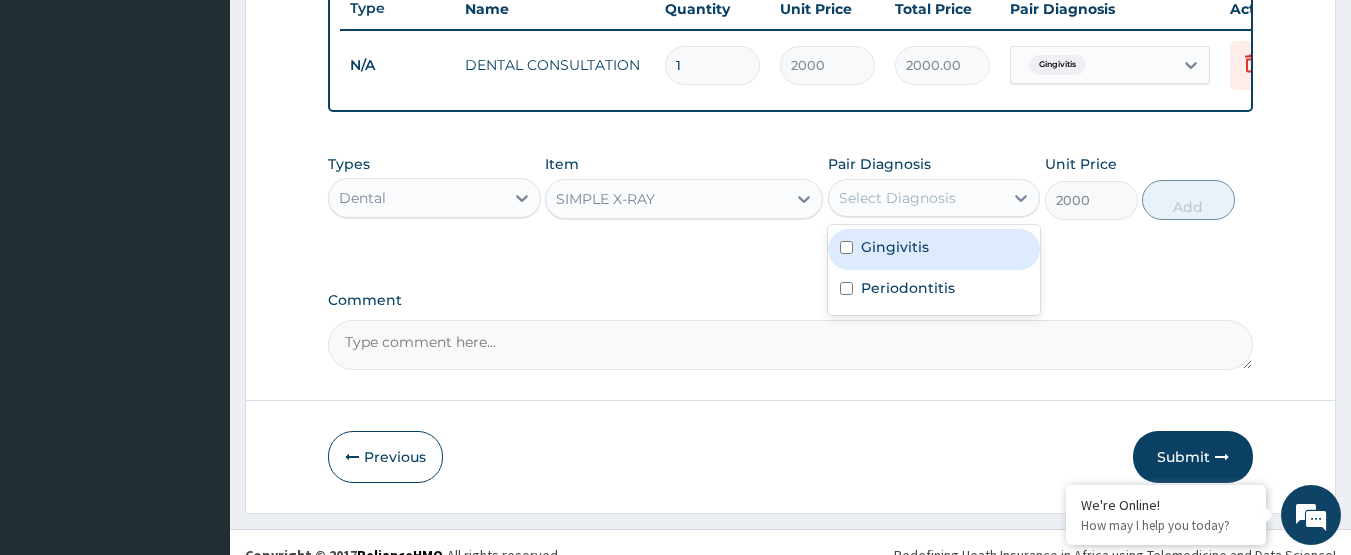click on "Select Diagnosis" at bounding box center (897, 198) 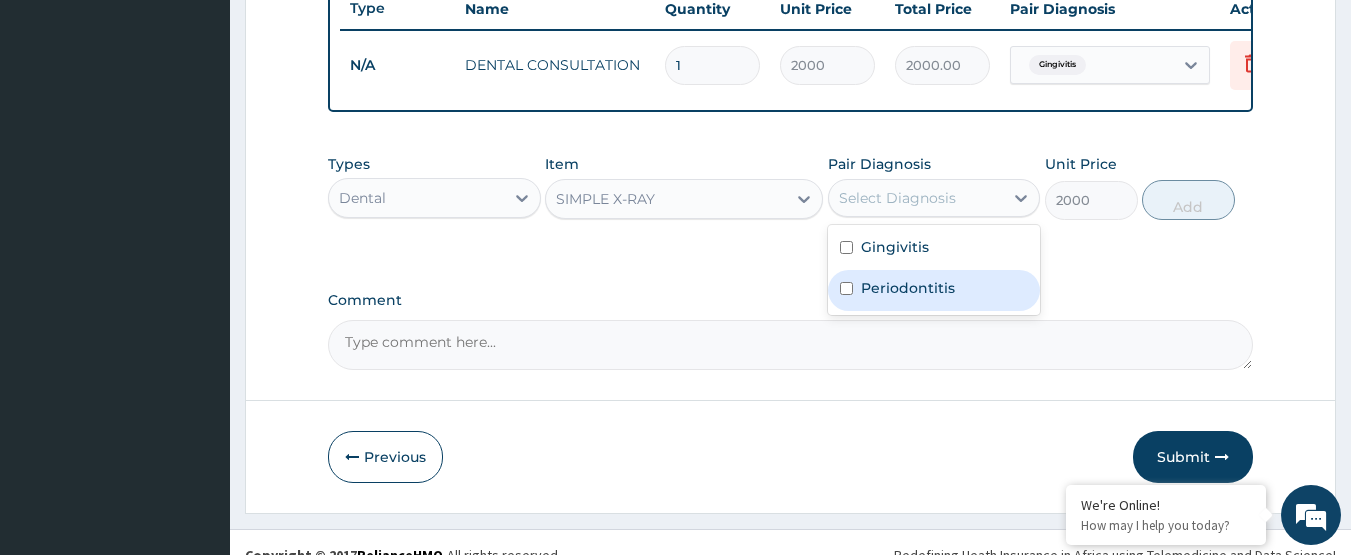 click at bounding box center (846, 288) 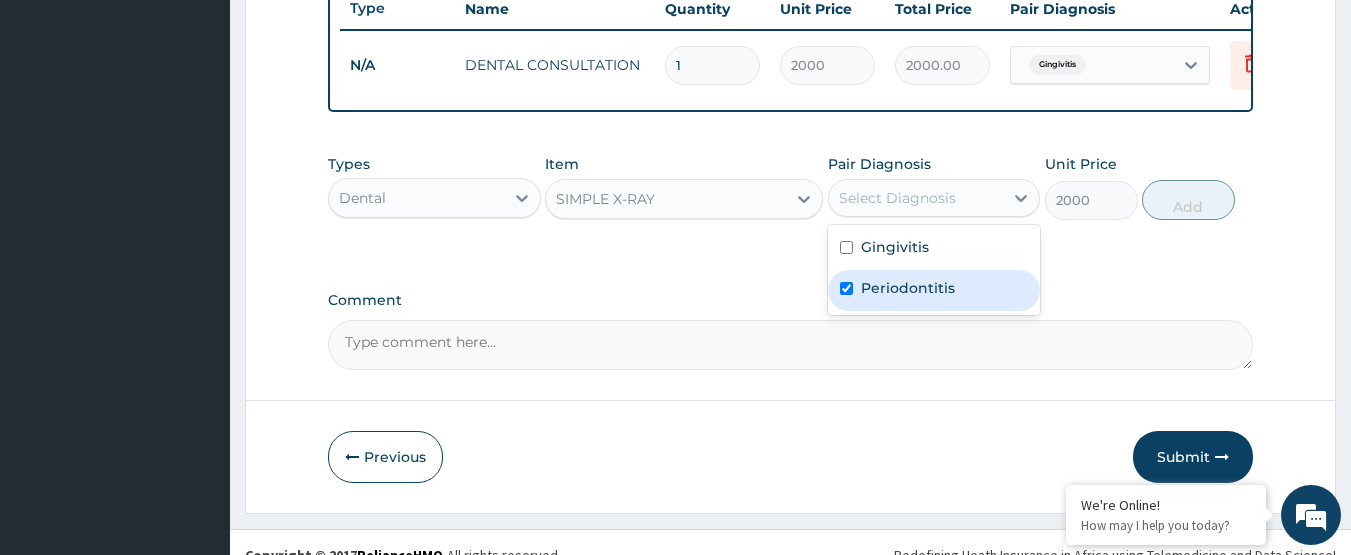 checkbox on "true" 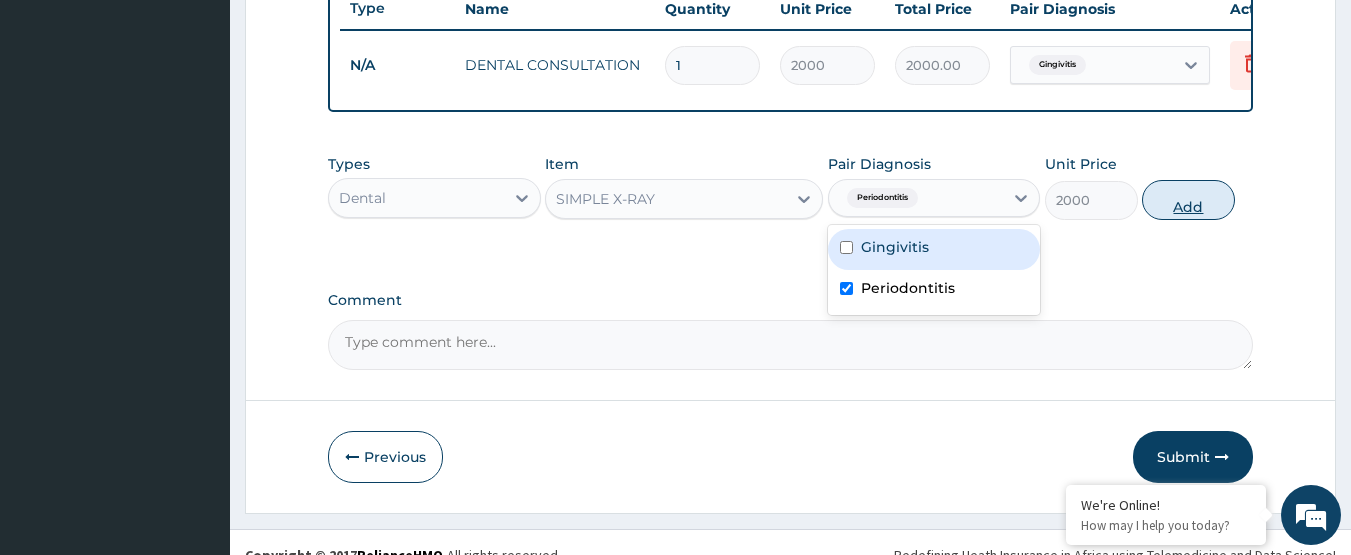 click on "Add" at bounding box center [1188, 200] 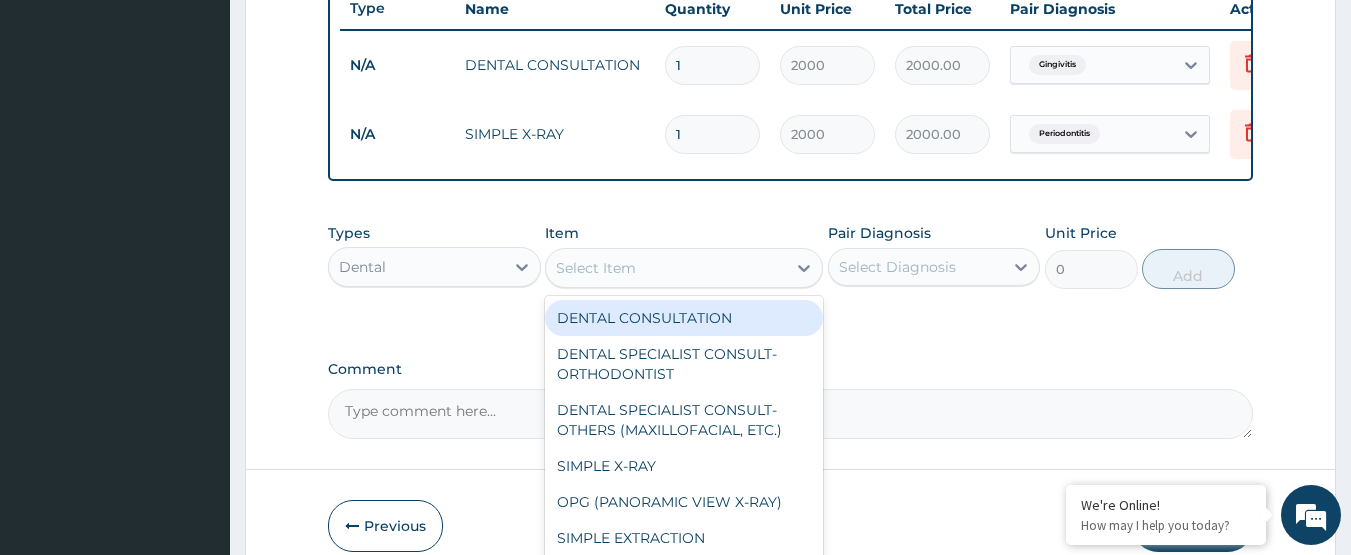 click on "Select Item" at bounding box center (666, 268) 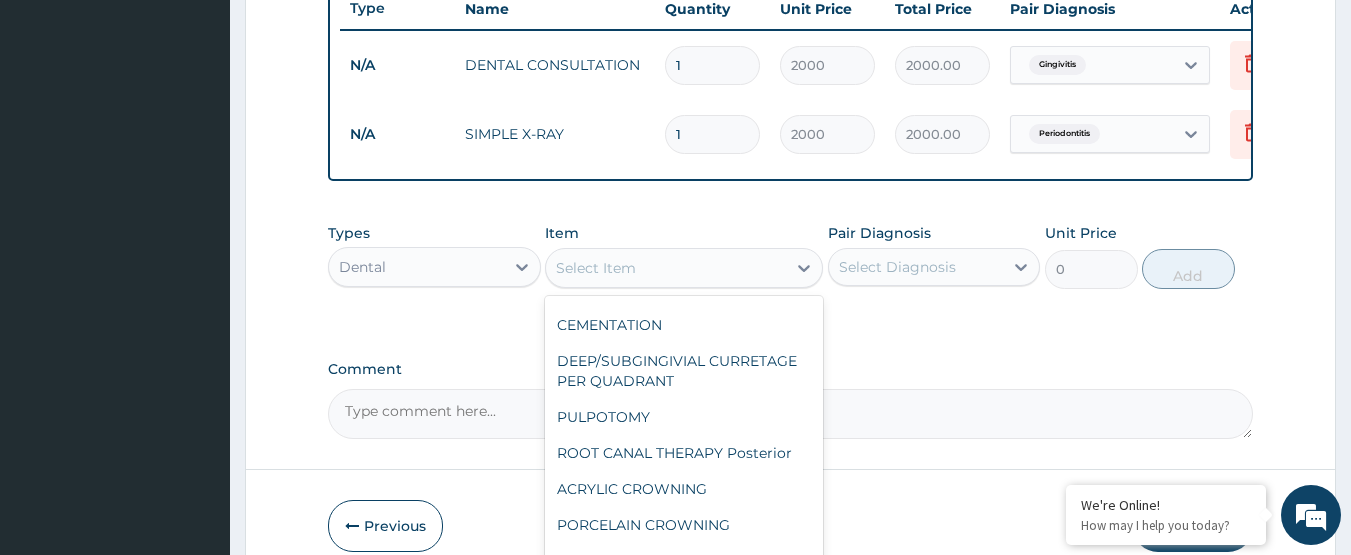 scroll, scrollTop: 400, scrollLeft: 0, axis: vertical 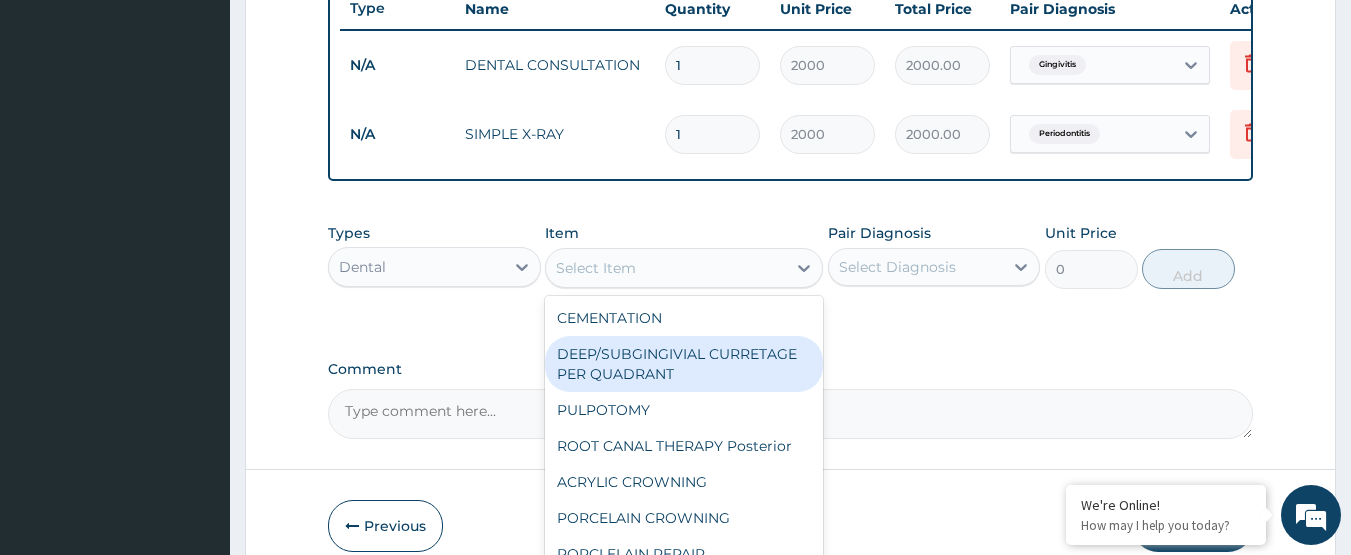 click on "DEEP/SUBGINGIVIAL CURRETAGE PER QUADRANT" at bounding box center (684, 364) 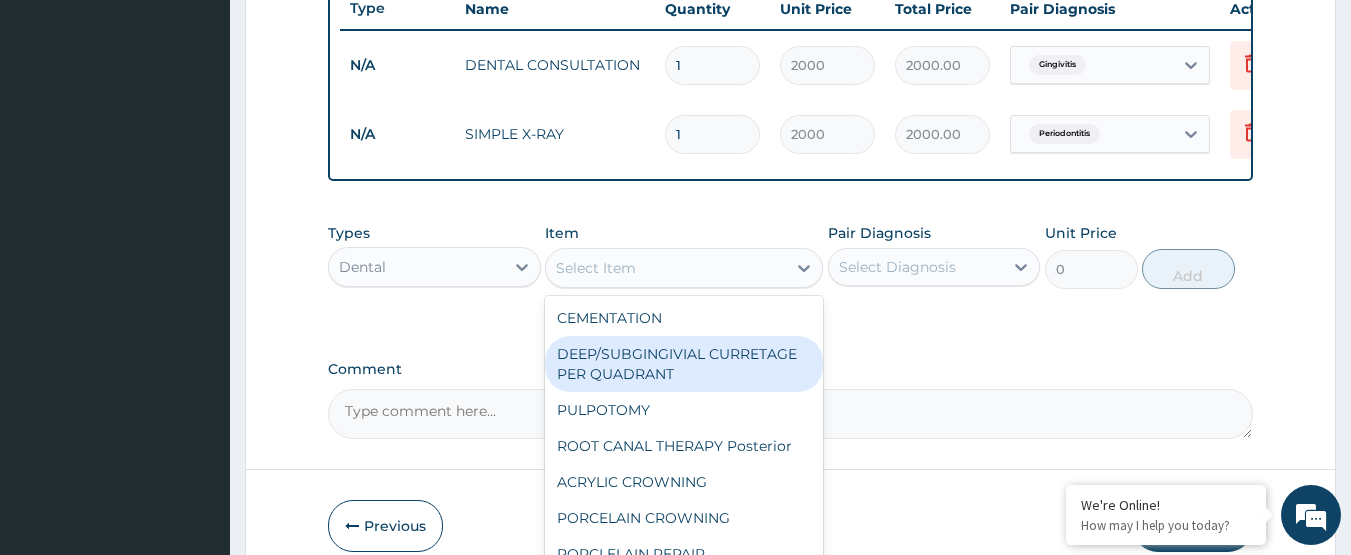 type on "3000" 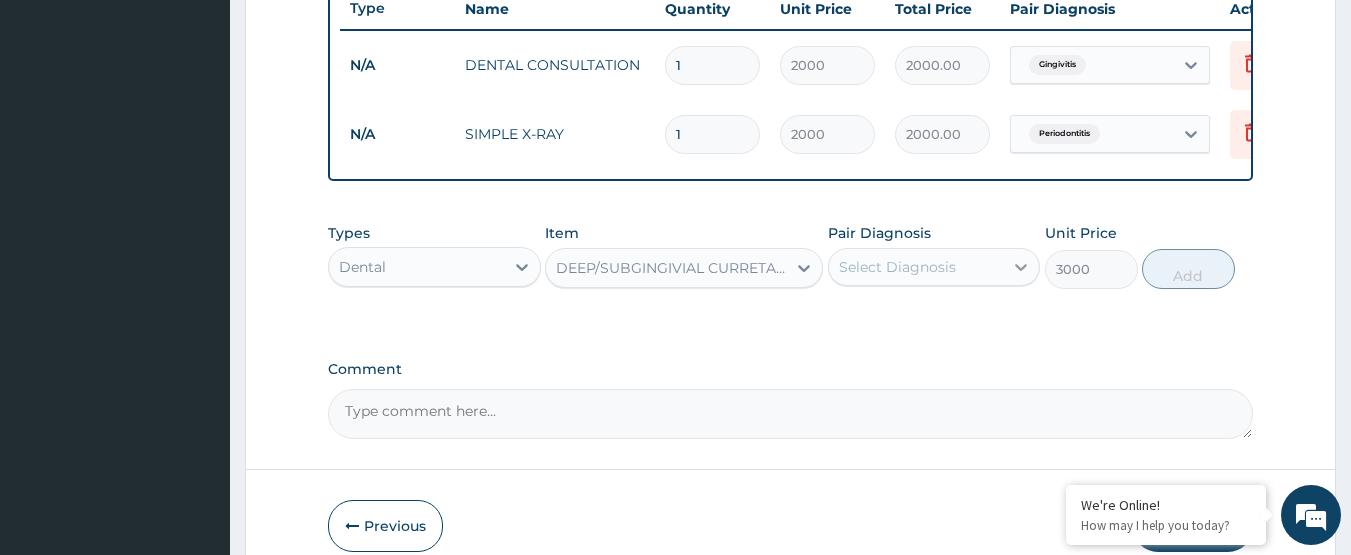 click at bounding box center (1021, 267) 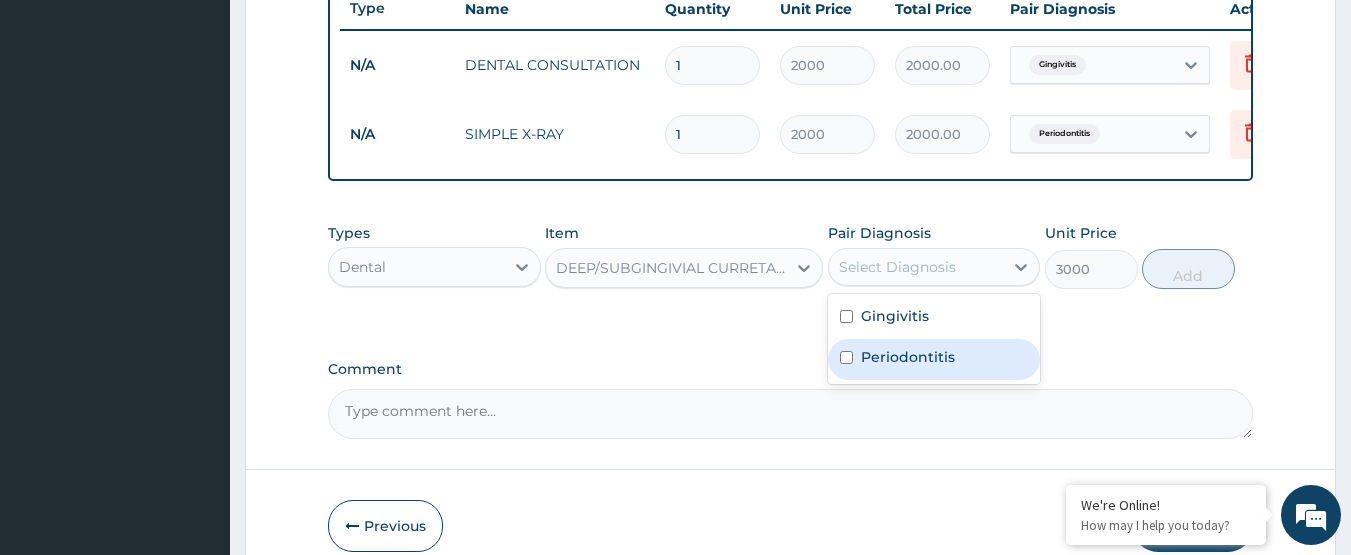 click at bounding box center [846, 357] 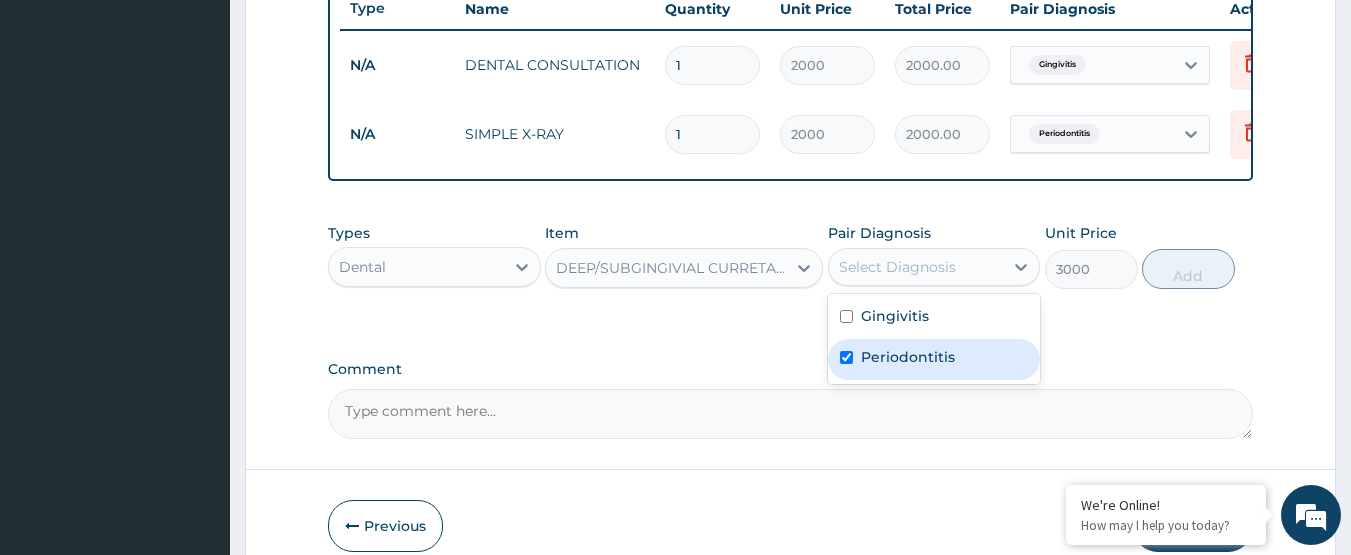 checkbox on "true" 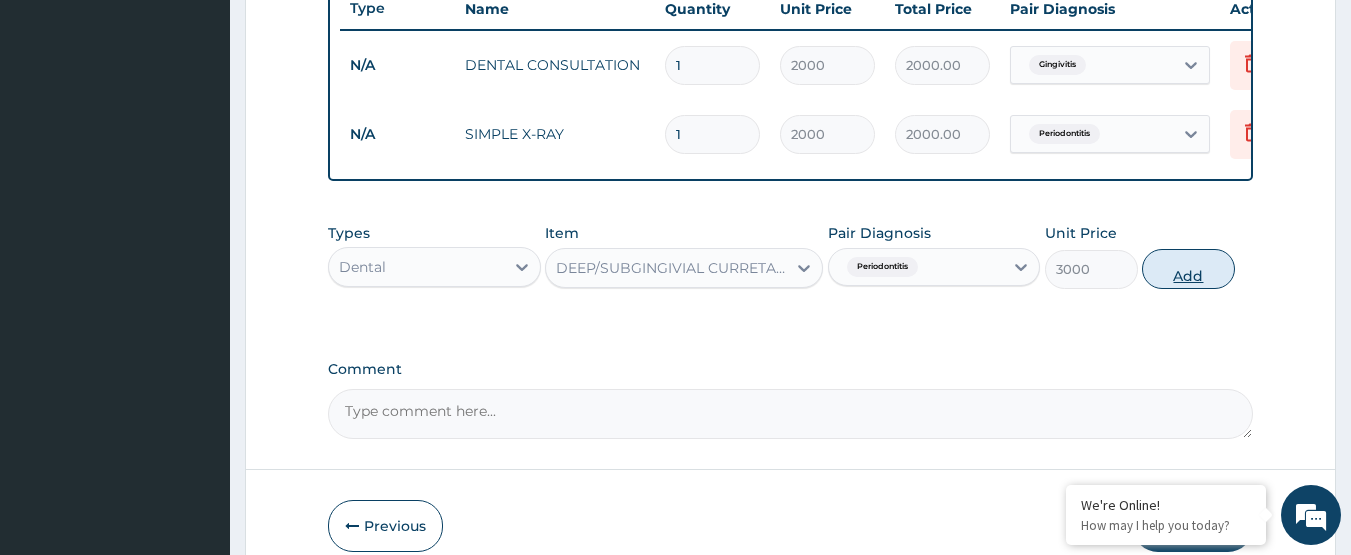 click on "Add" at bounding box center (1188, 269) 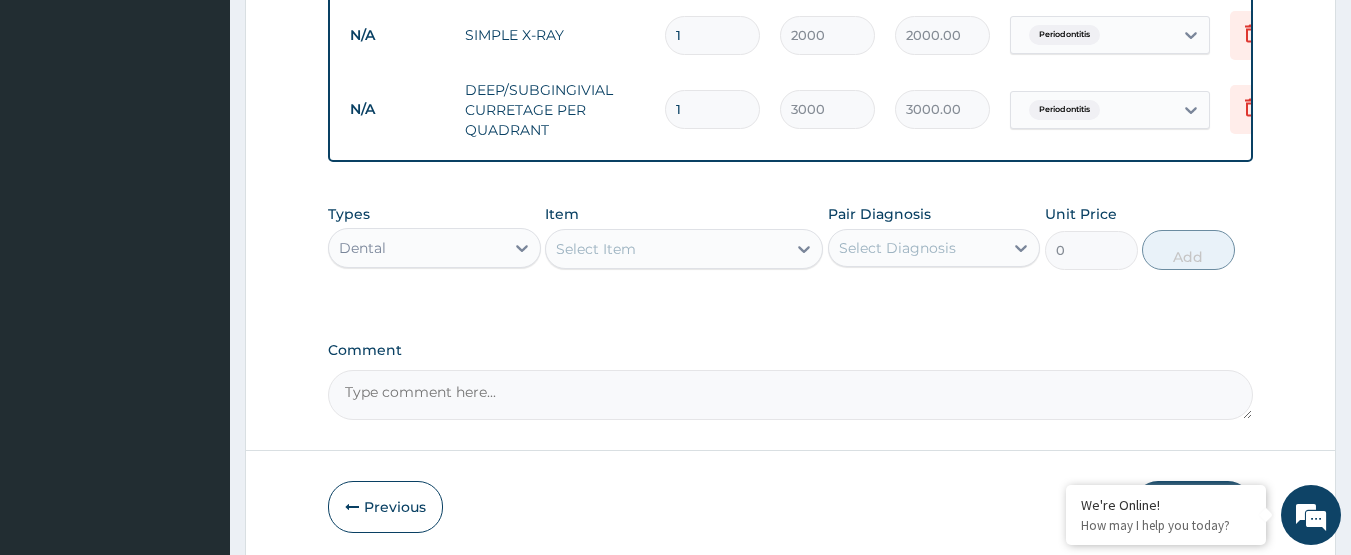 scroll, scrollTop: 756, scrollLeft: 0, axis: vertical 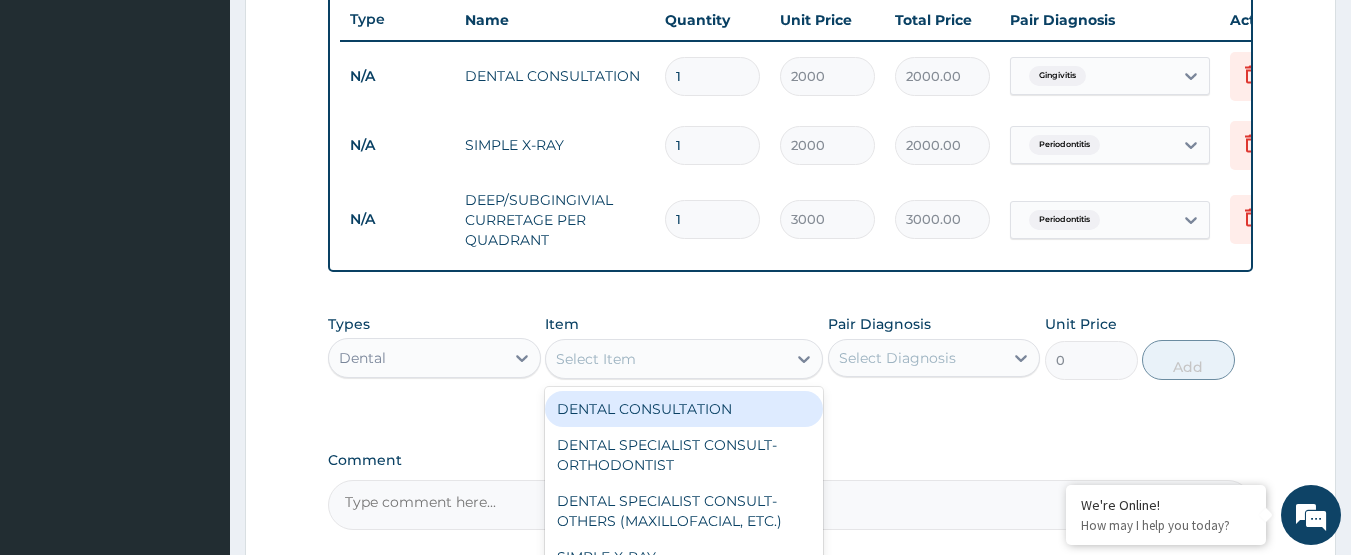 click on "Select Item" at bounding box center (666, 359) 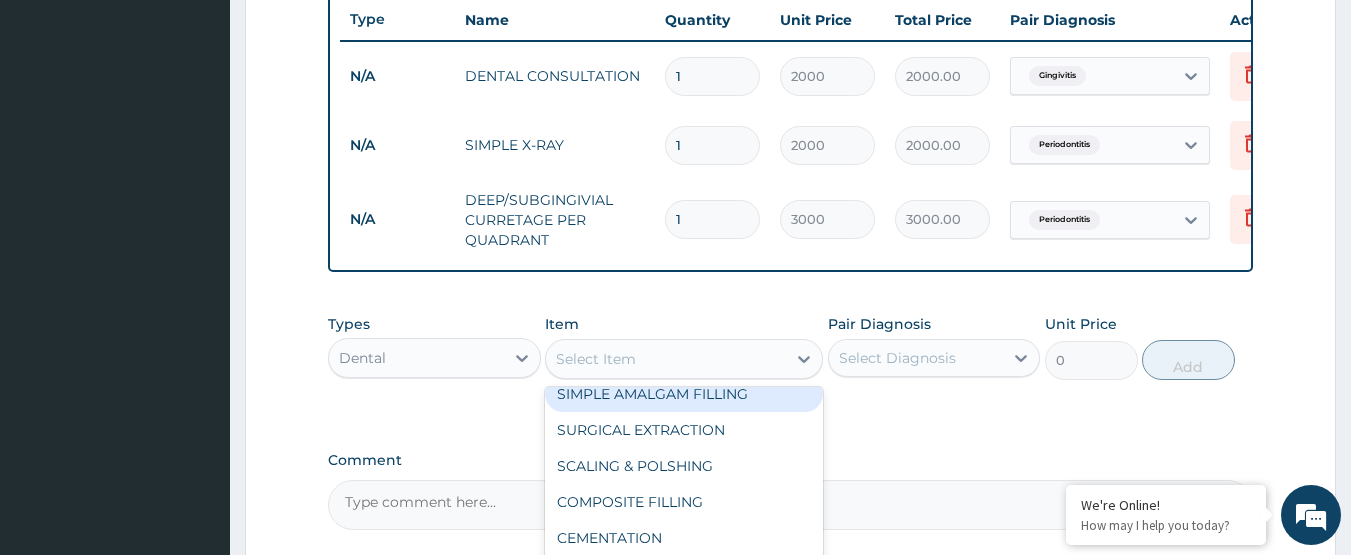 scroll, scrollTop: 300, scrollLeft: 0, axis: vertical 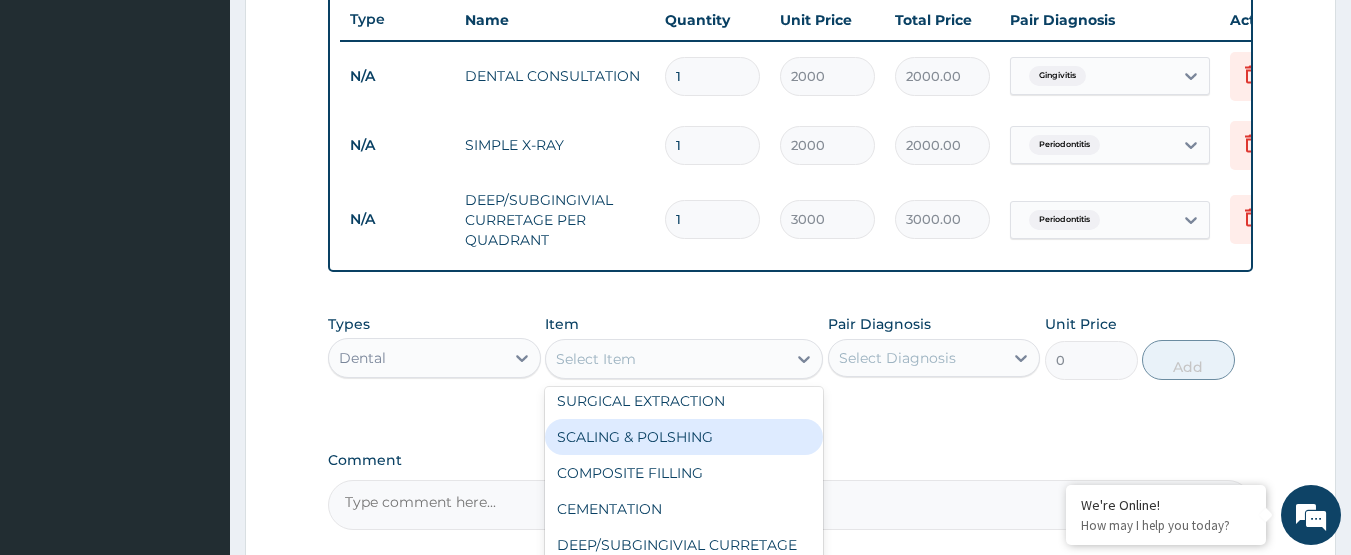 click on "SCALING & POLSHING" at bounding box center [684, 437] 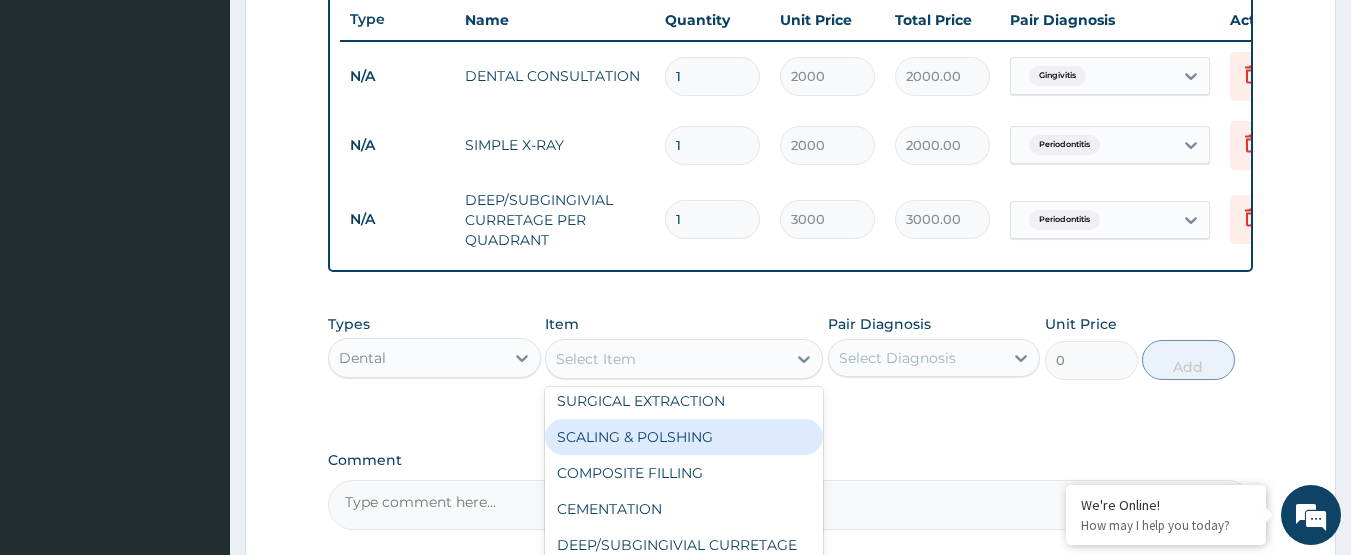 type on "6000" 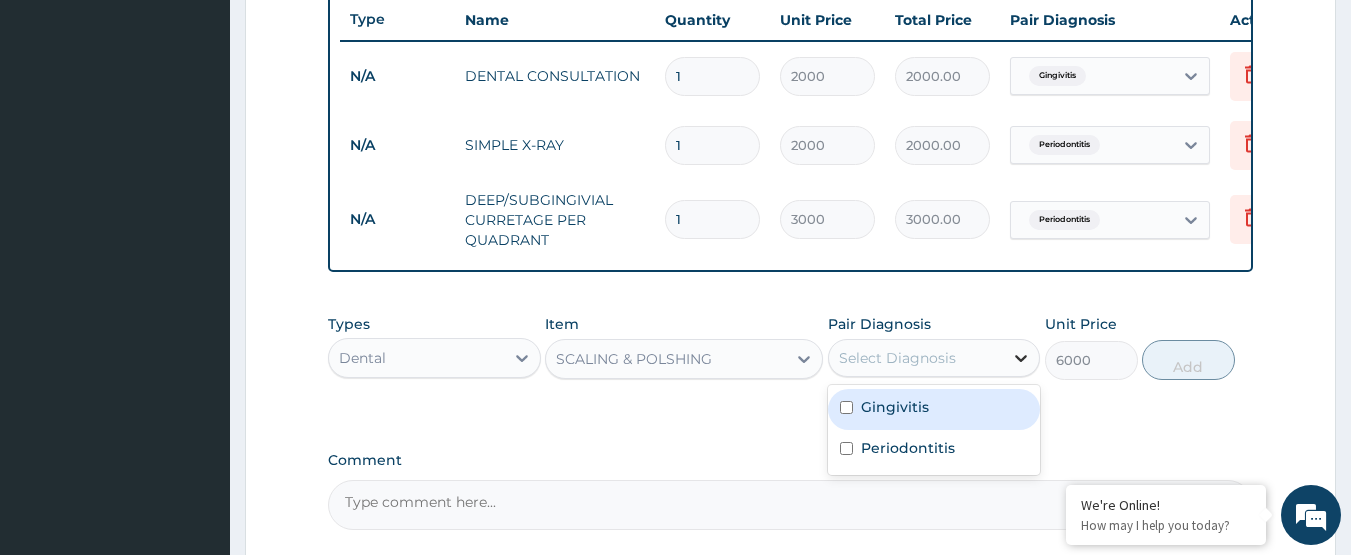 click 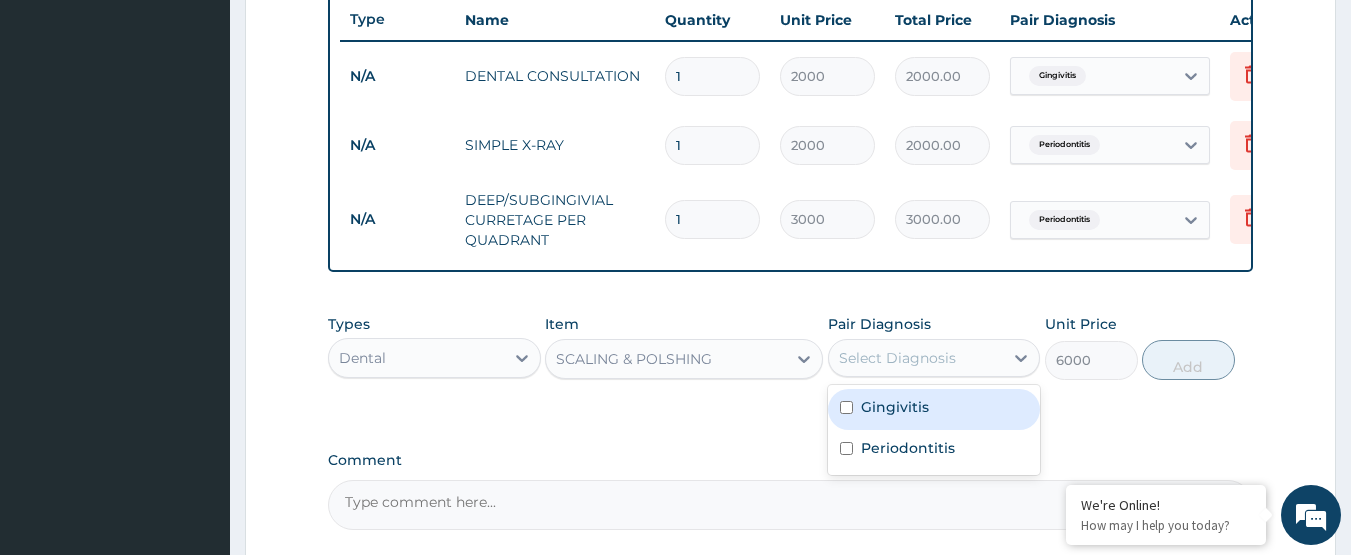 click on "Gingivitis" at bounding box center (934, 409) 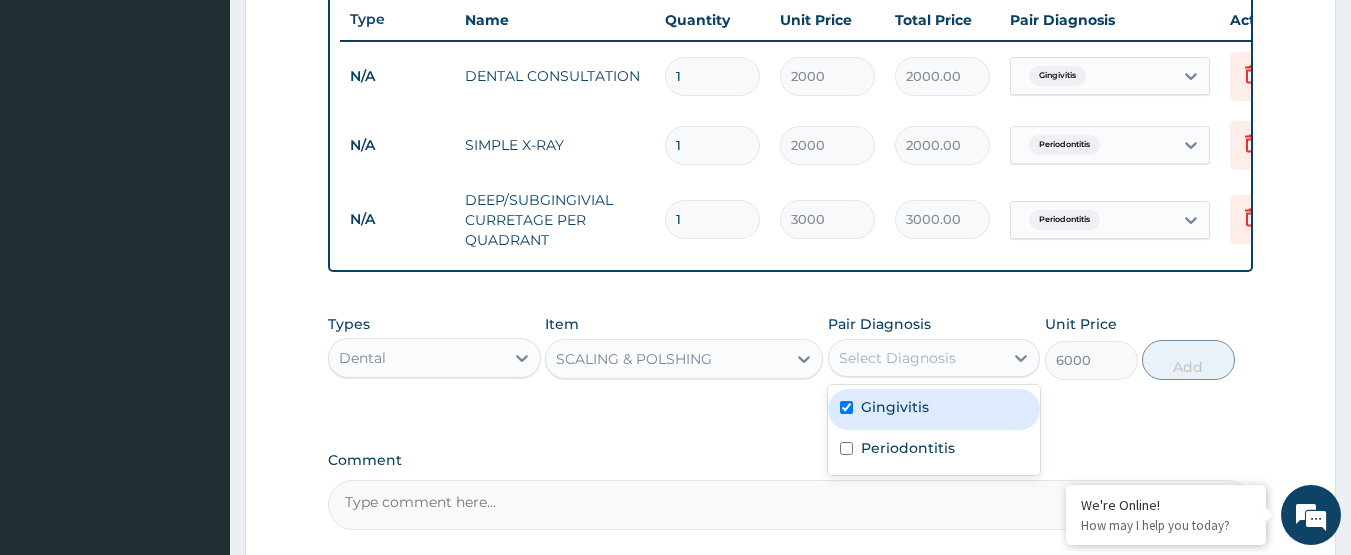 checkbox on "true" 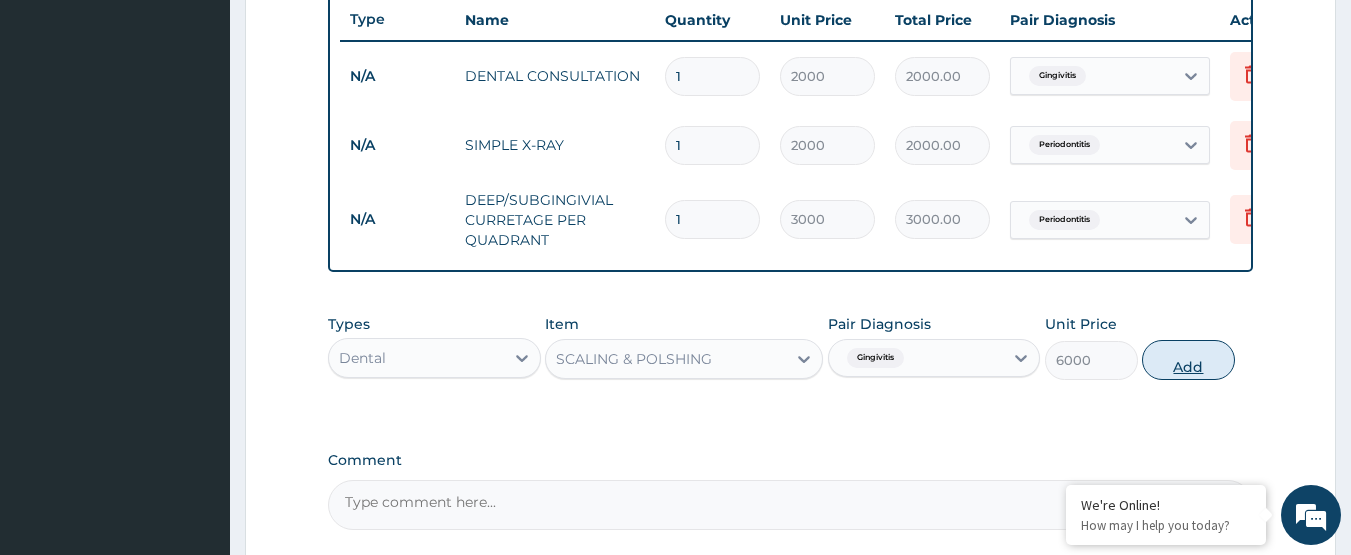 click on "Add" at bounding box center [1188, 360] 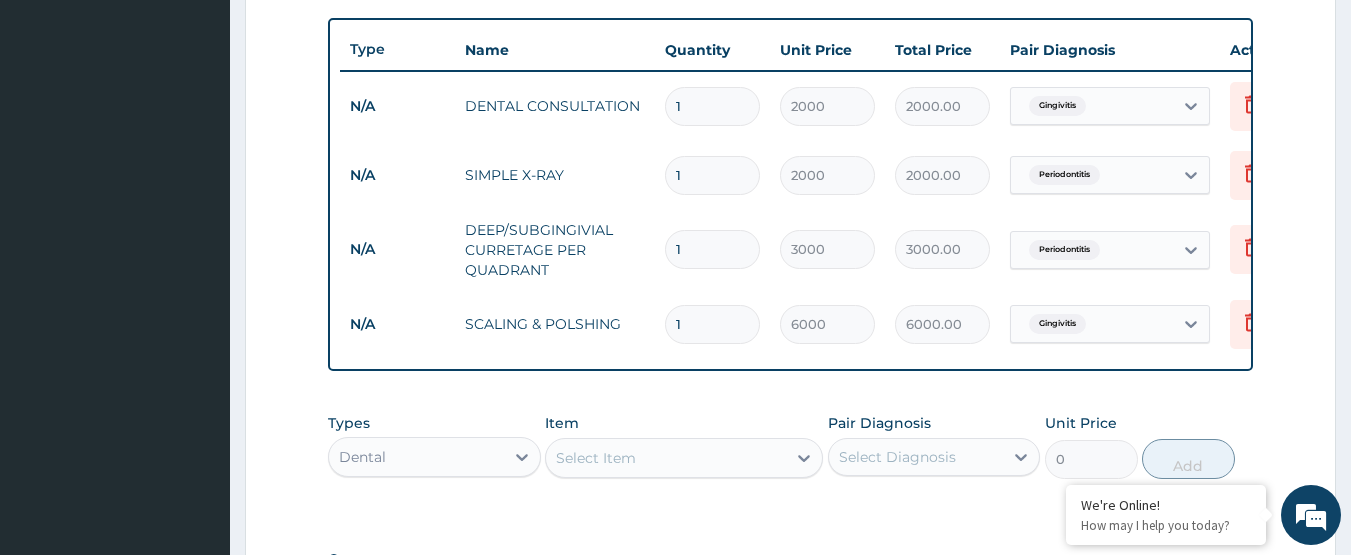 scroll, scrollTop: 725, scrollLeft: 0, axis: vertical 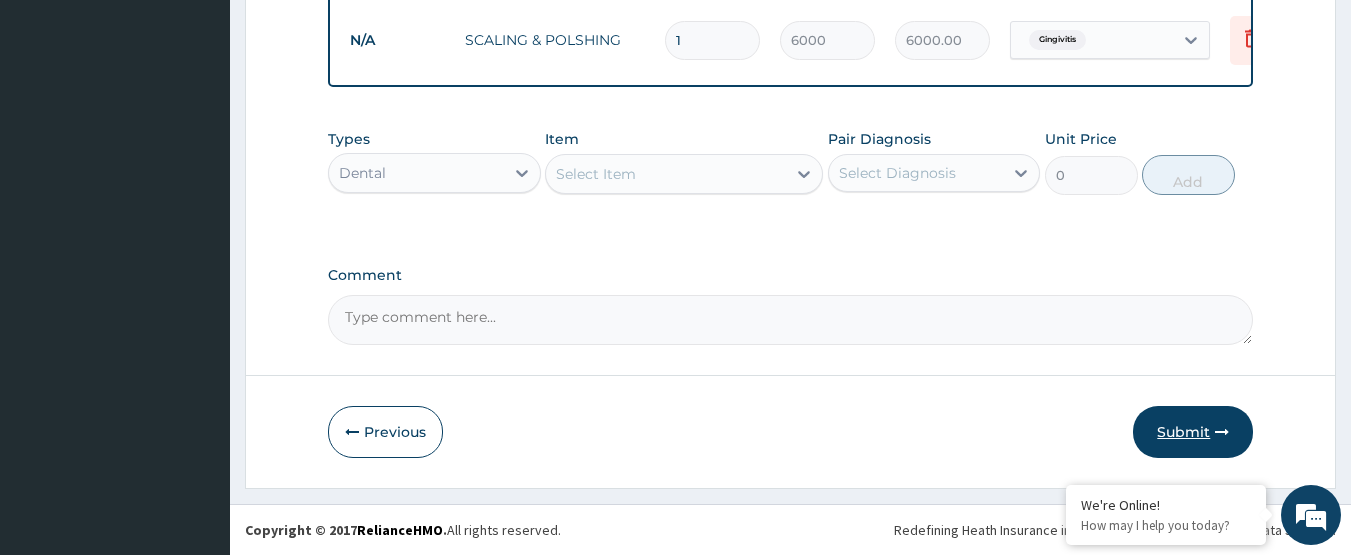 click on "Submit" at bounding box center (1193, 432) 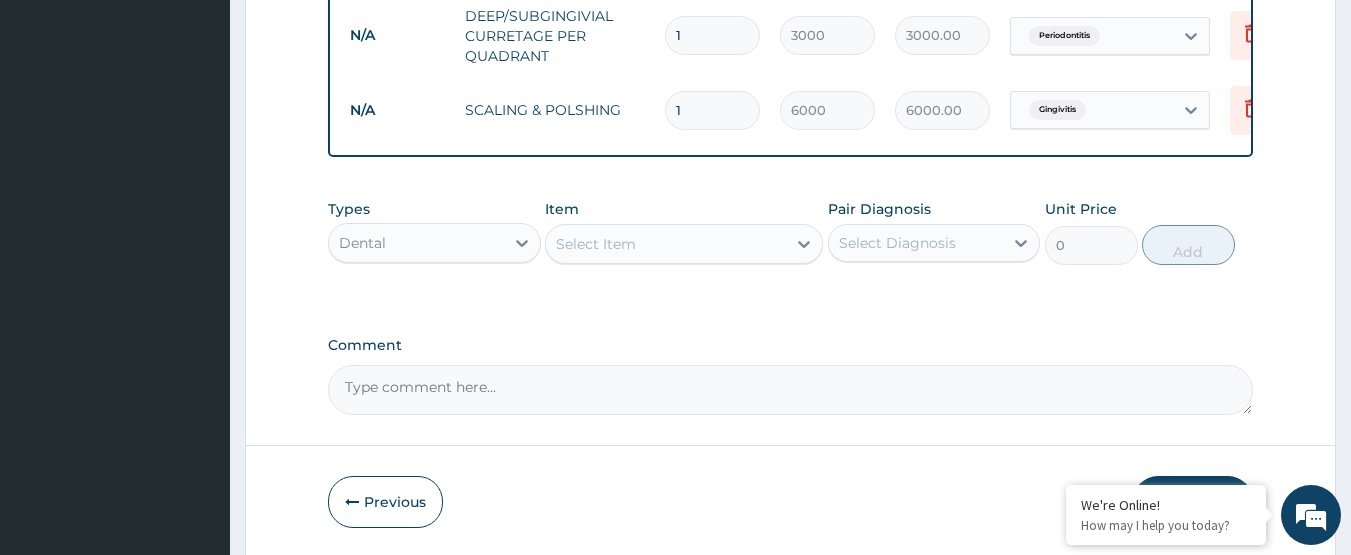 scroll, scrollTop: 825, scrollLeft: 0, axis: vertical 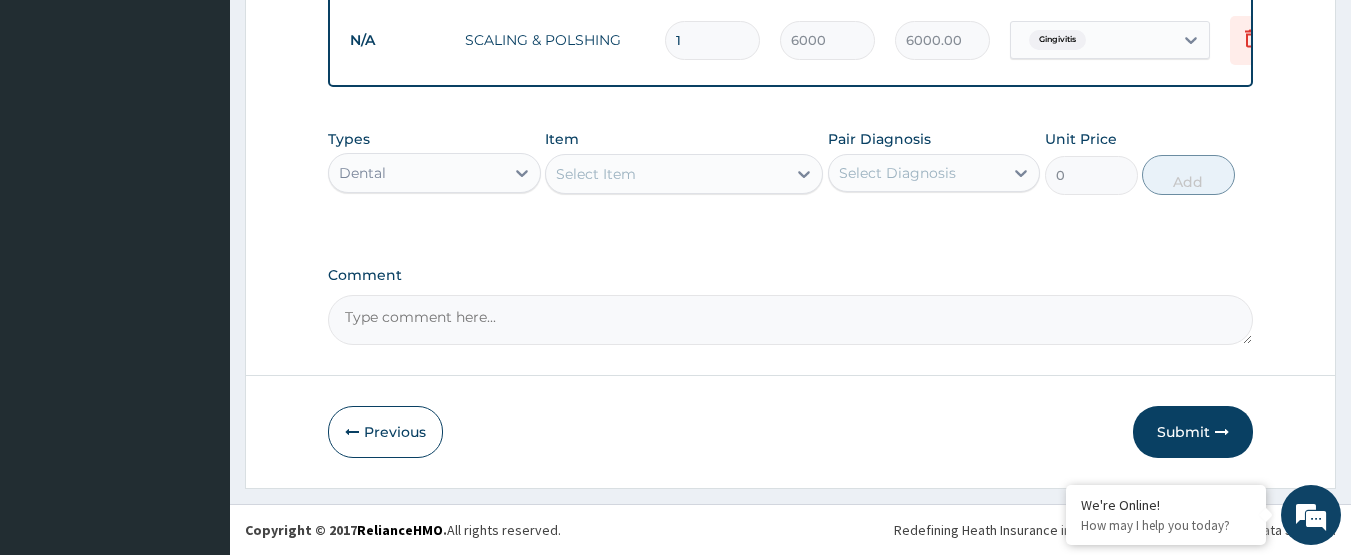 click on "Comment" at bounding box center (791, 320) 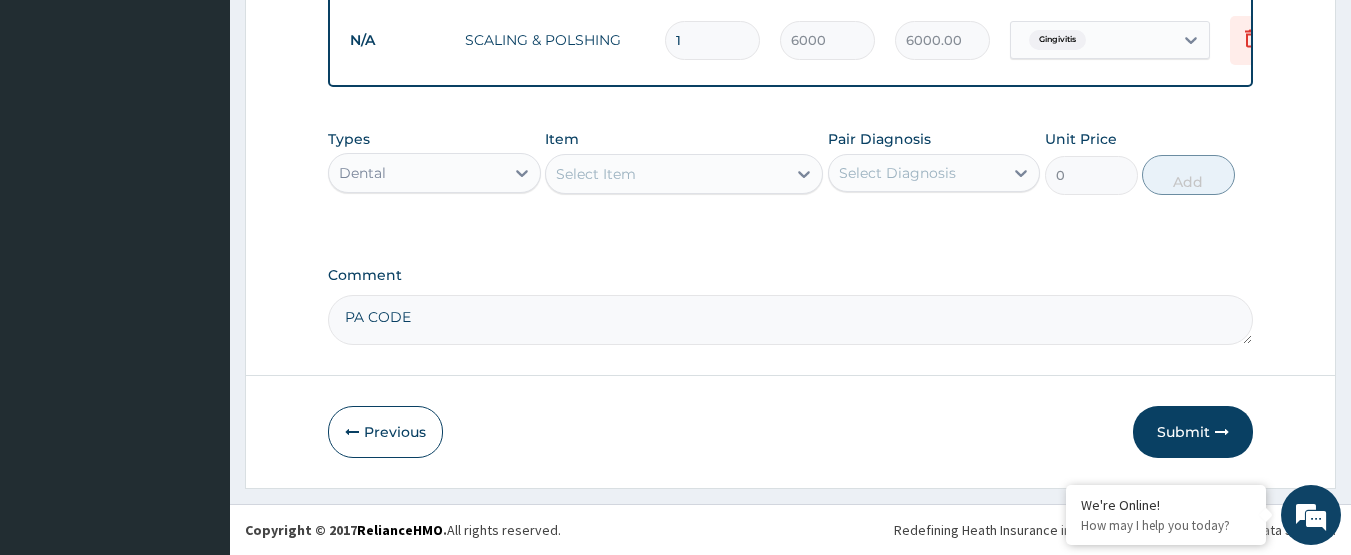 paste on "PA/91C662" 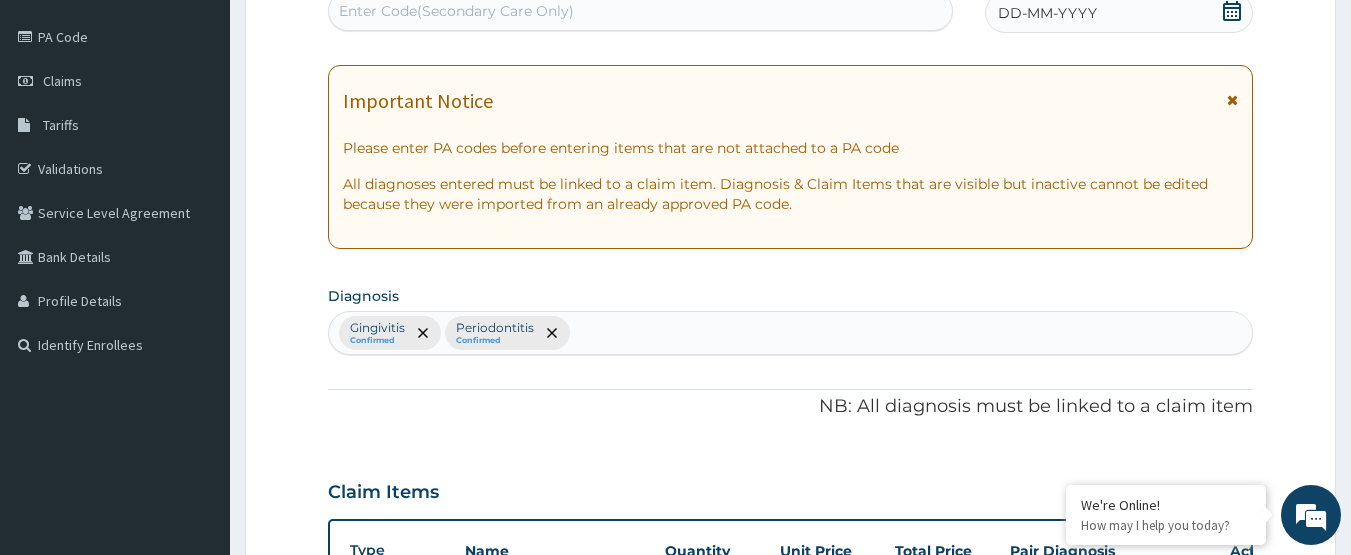 scroll, scrollTop: 0, scrollLeft: 0, axis: both 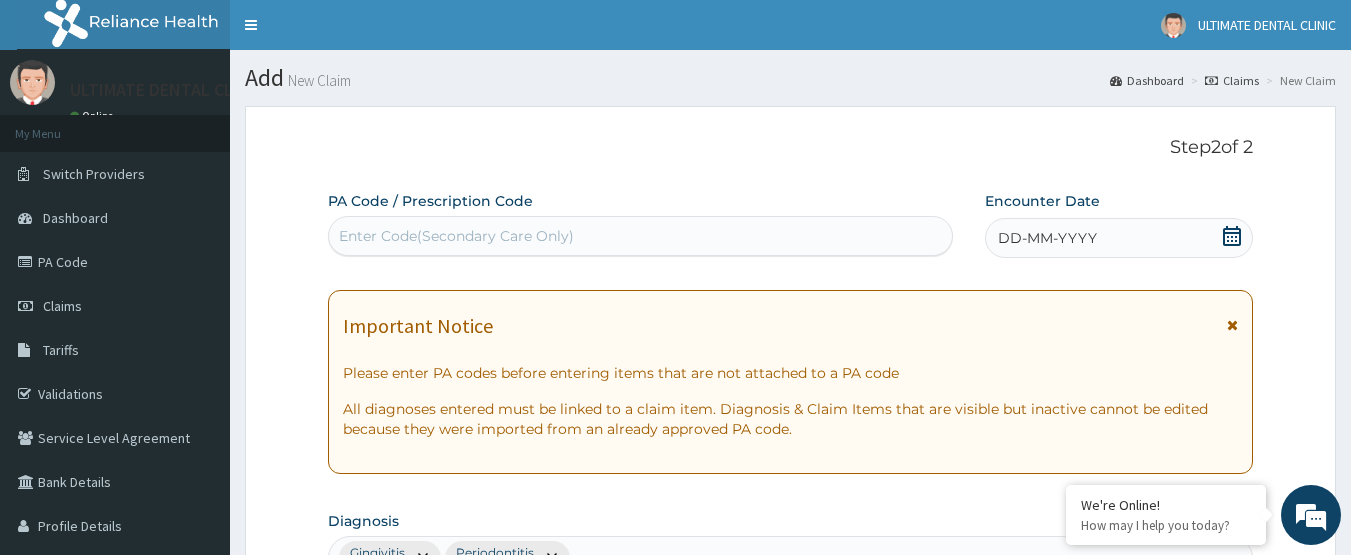 type on "PA CODE PA/91C662" 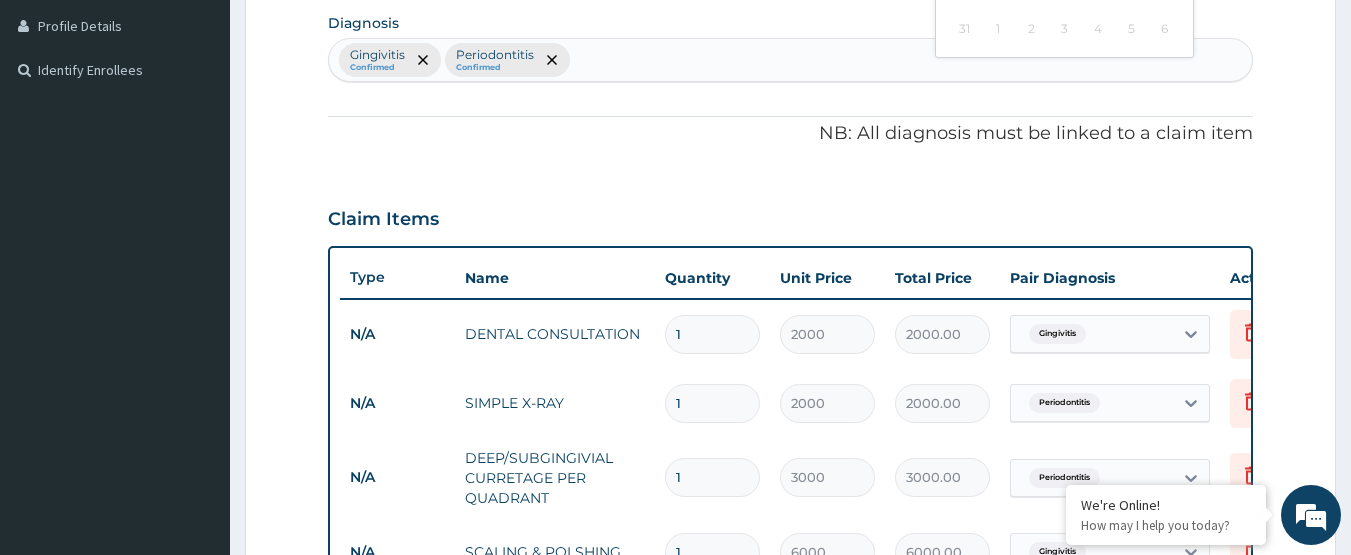 scroll, scrollTop: 100, scrollLeft: 0, axis: vertical 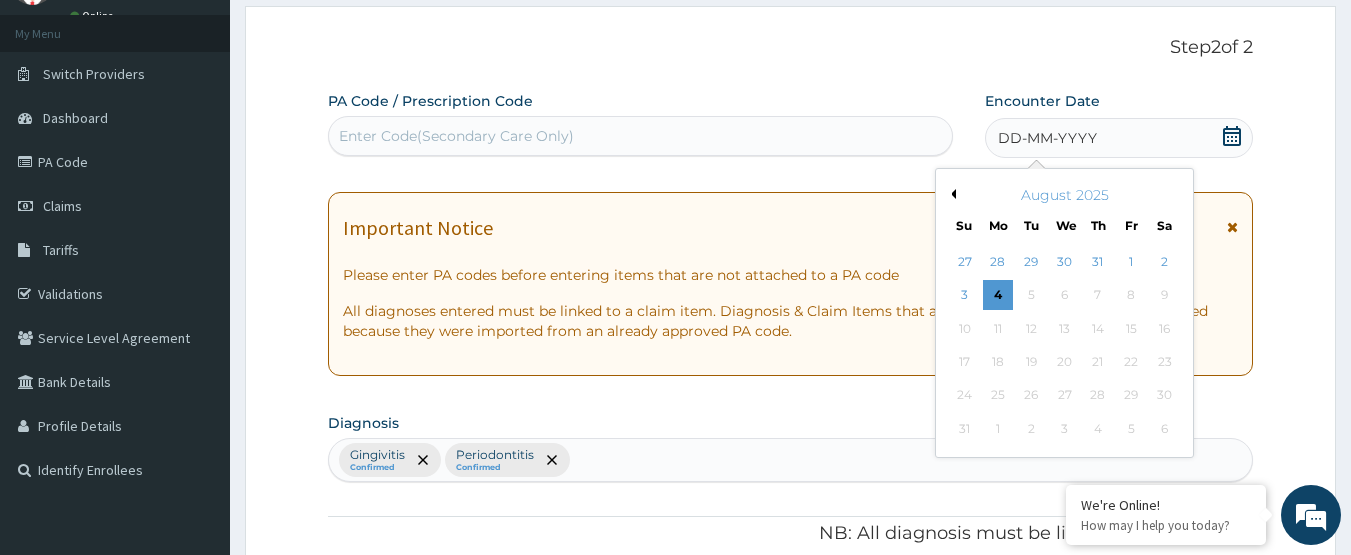 click on "Previous Month" at bounding box center [951, 194] 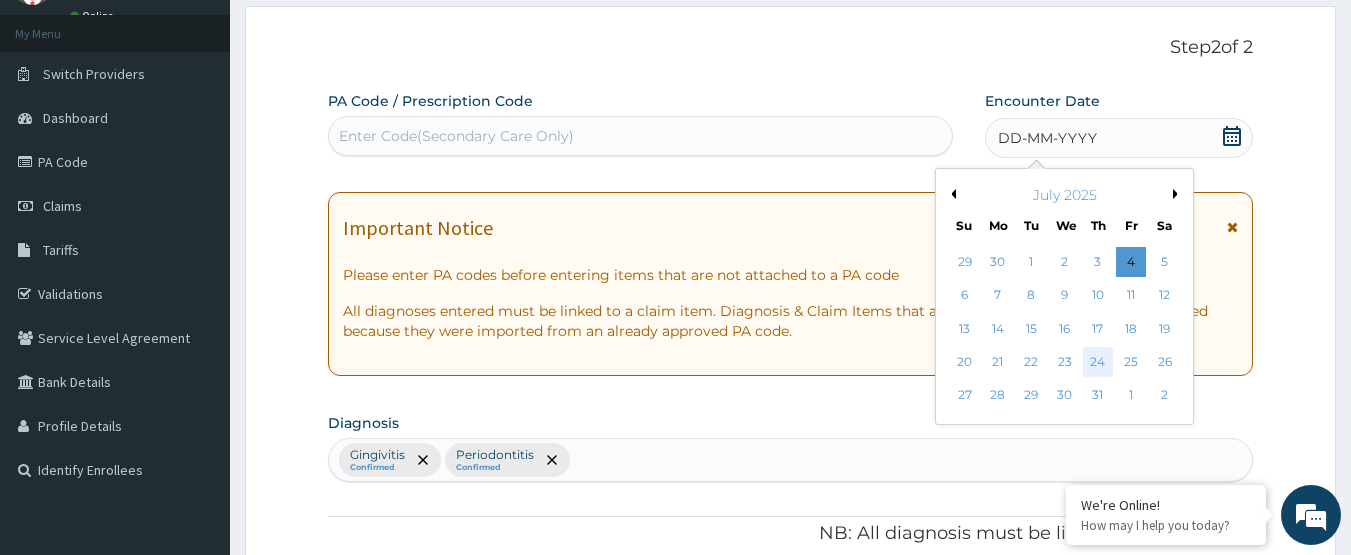 click on "24" at bounding box center (1098, 362) 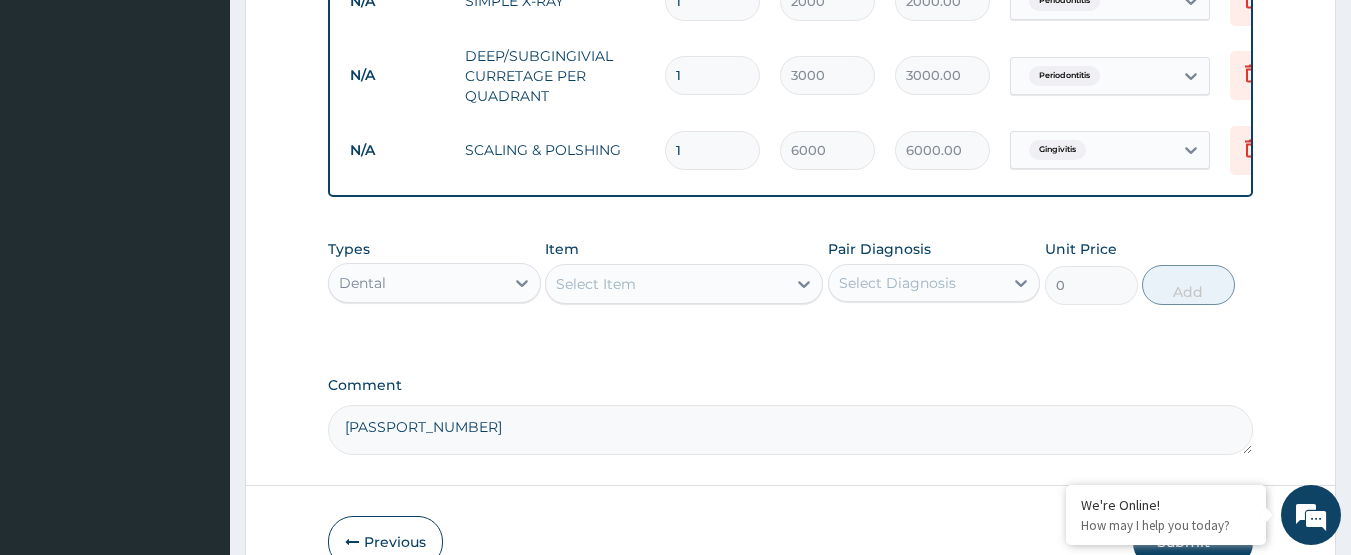 scroll, scrollTop: 1025, scrollLeft: 0, axis: vertical 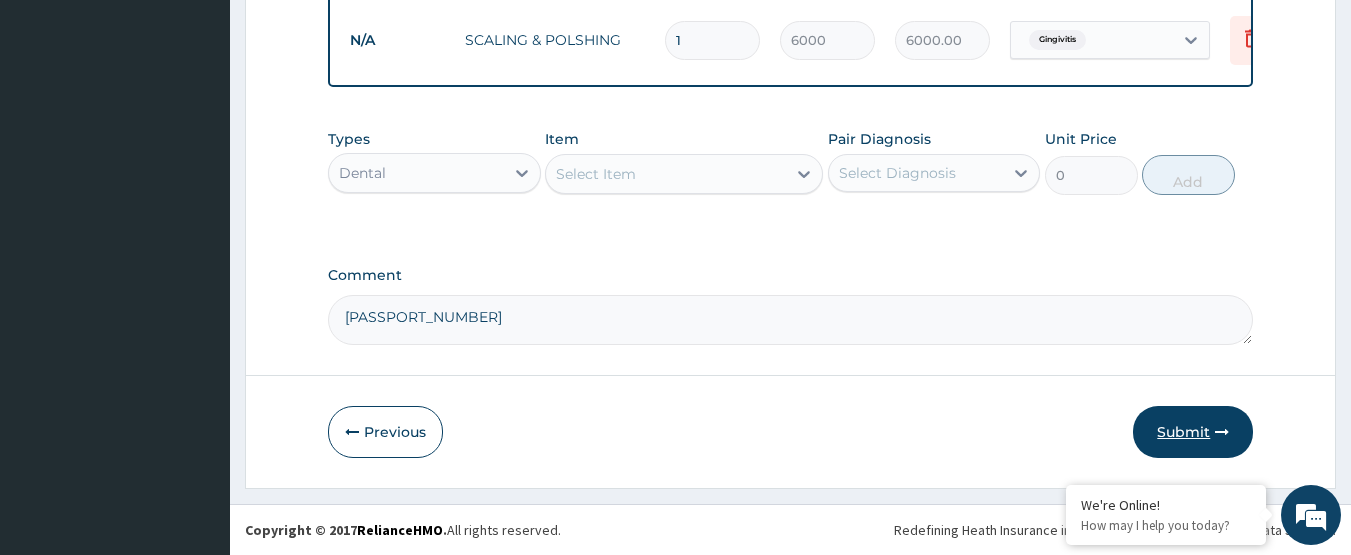 click on "Submit" at bounding box center (1193, 432) 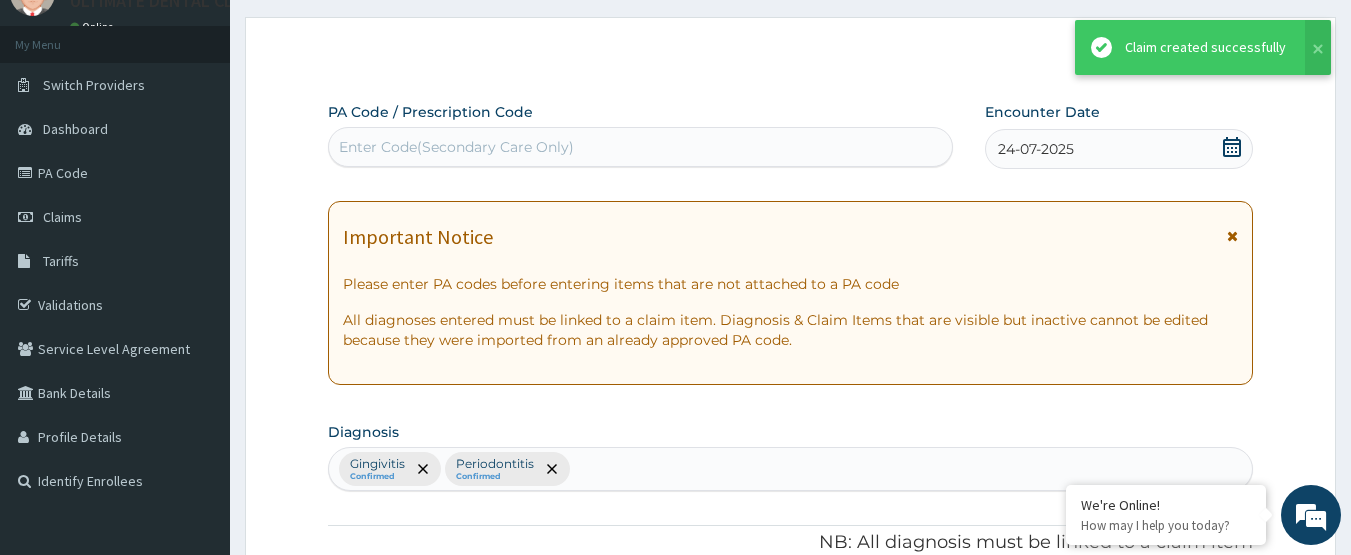 scroll, scrollTop: 1025, scrollLeft: 0, axis: vertical 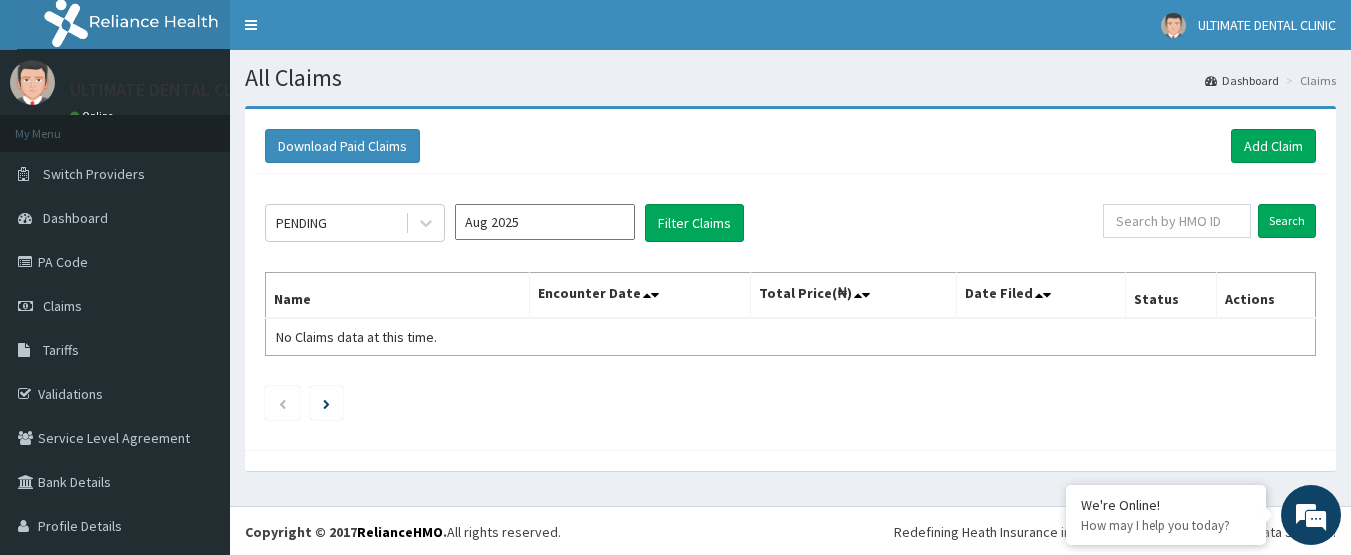 click on "Aug 2025" at bounding box center [545, 222] 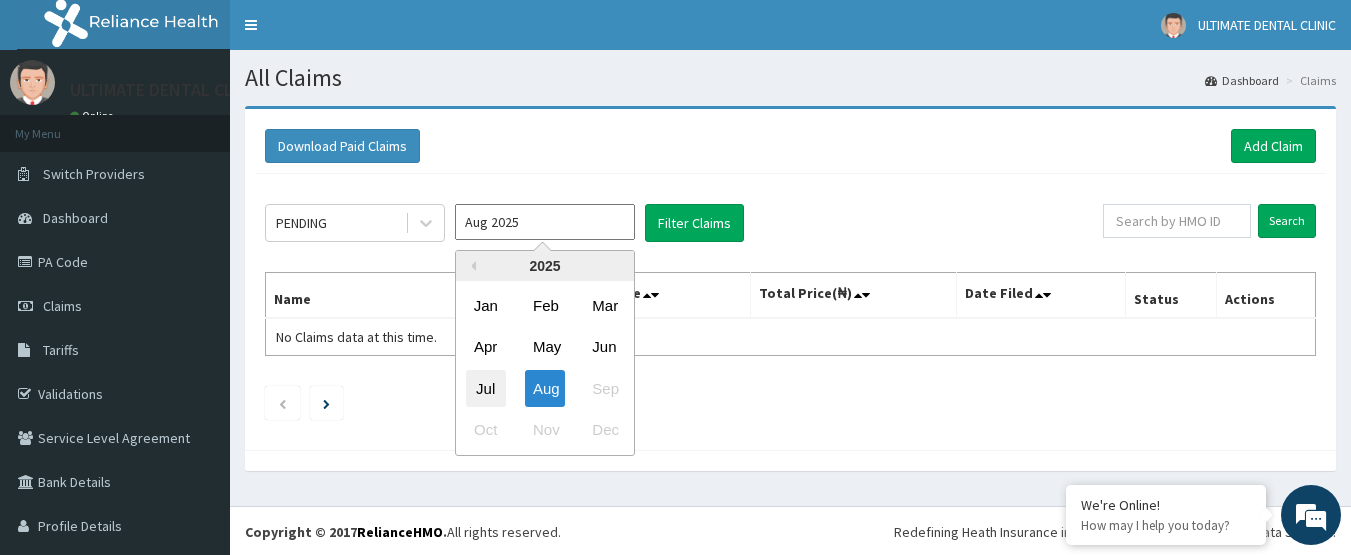 scroll, scrollTop: 0, scrollLeft: 0, axis: both 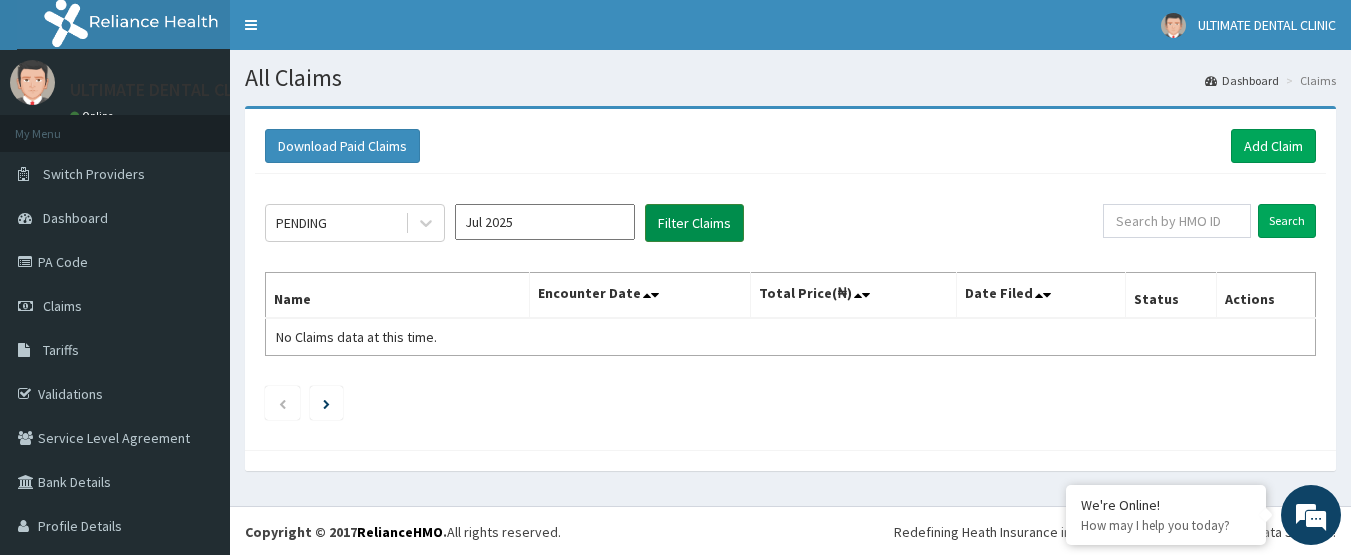 click on "Filter Claims" at bounding box center [694, 223] 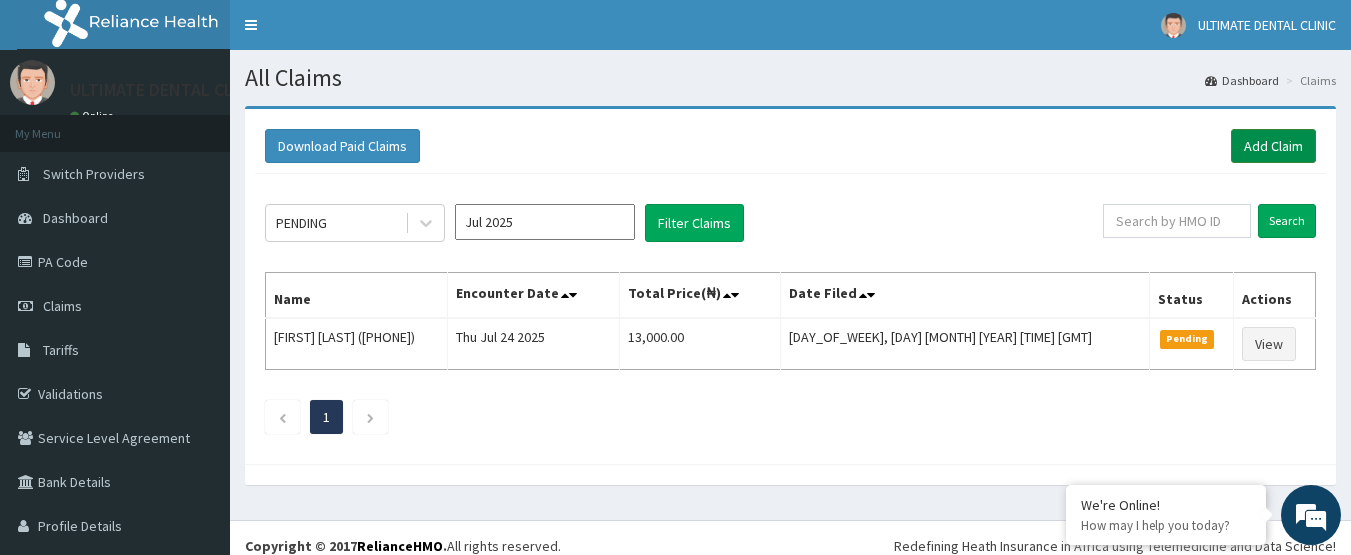 click on "Add Claim" at bounding box center (1273, 146) 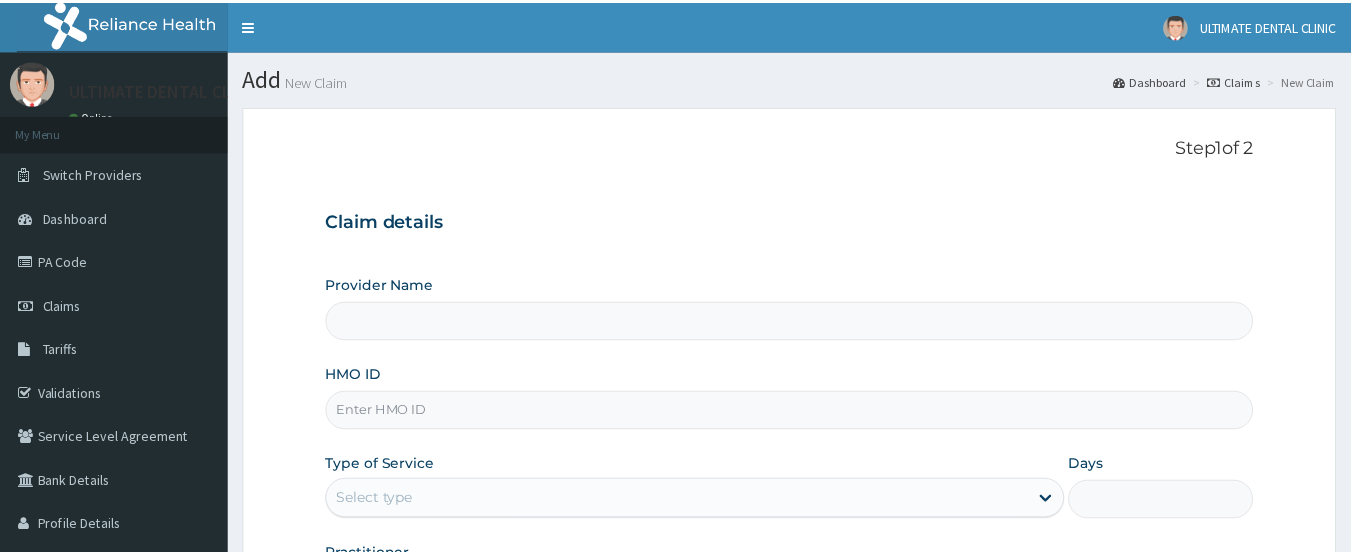 scroll, scrollTop: 0, scrollLeft: 0, axis: both 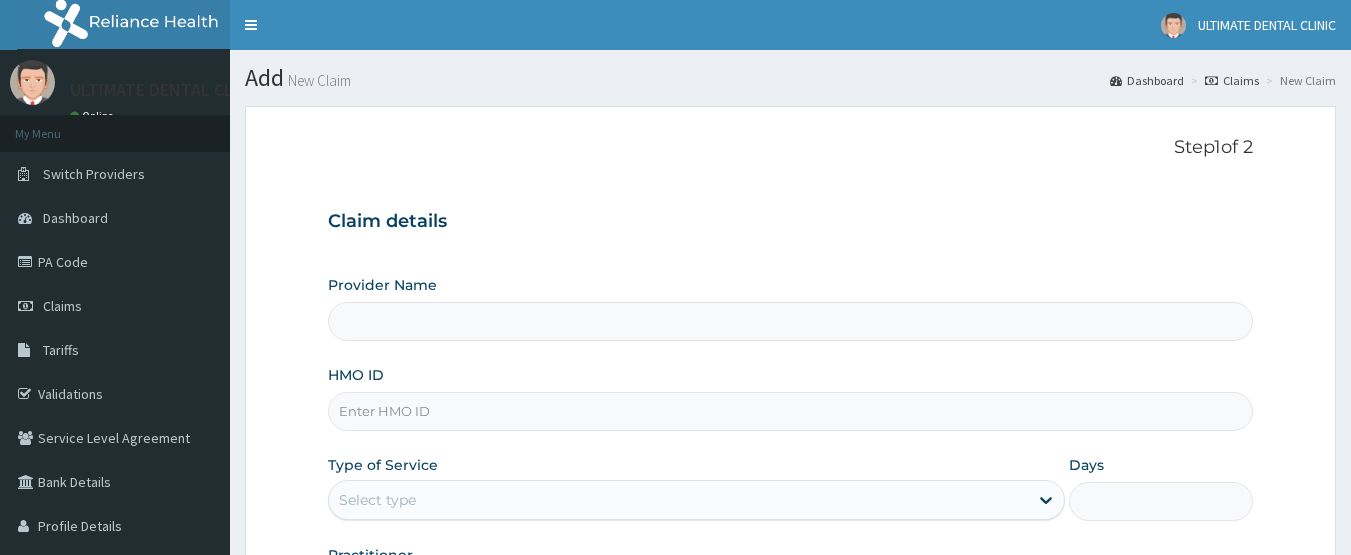 type on "ULTIMATE SPECIALIST DENTAL CLINIC" 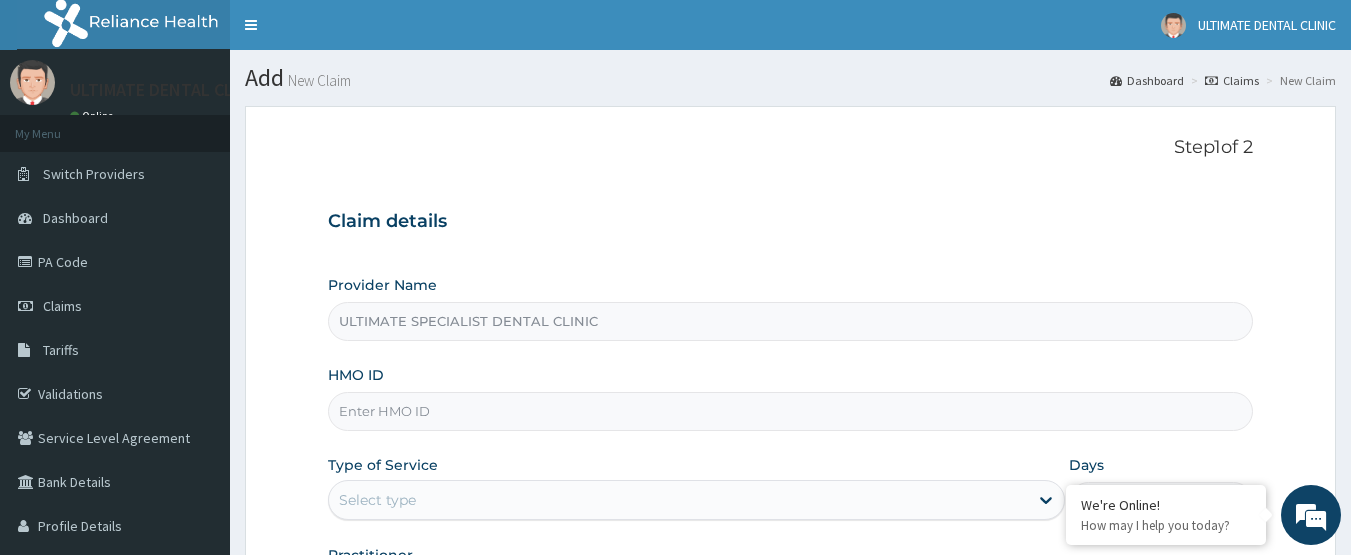 scroll, scrollTop: 0, scrollLeft: 0, axis: both 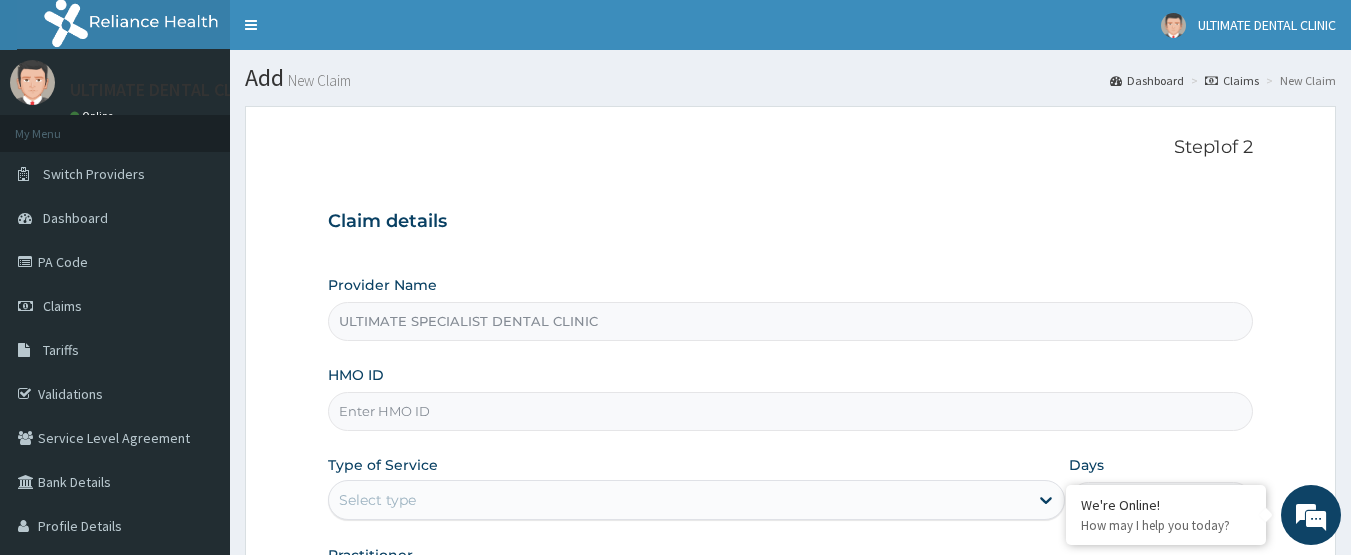 click on "HMO ID" at bounding box center [791, 411] 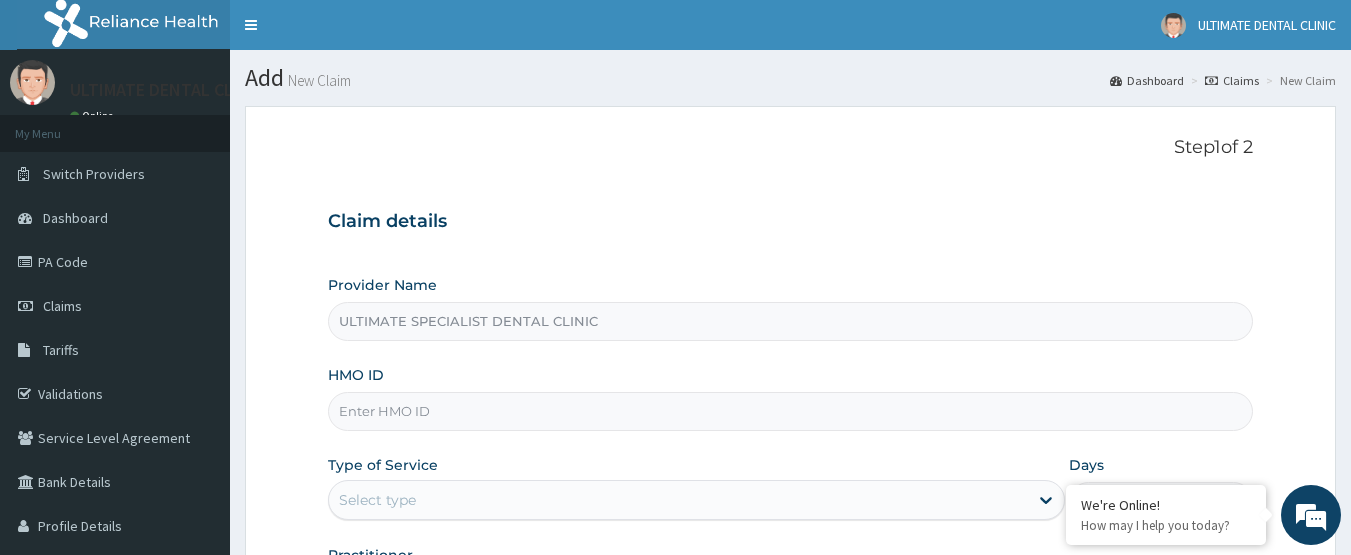 paste on "RGE/10014/A" 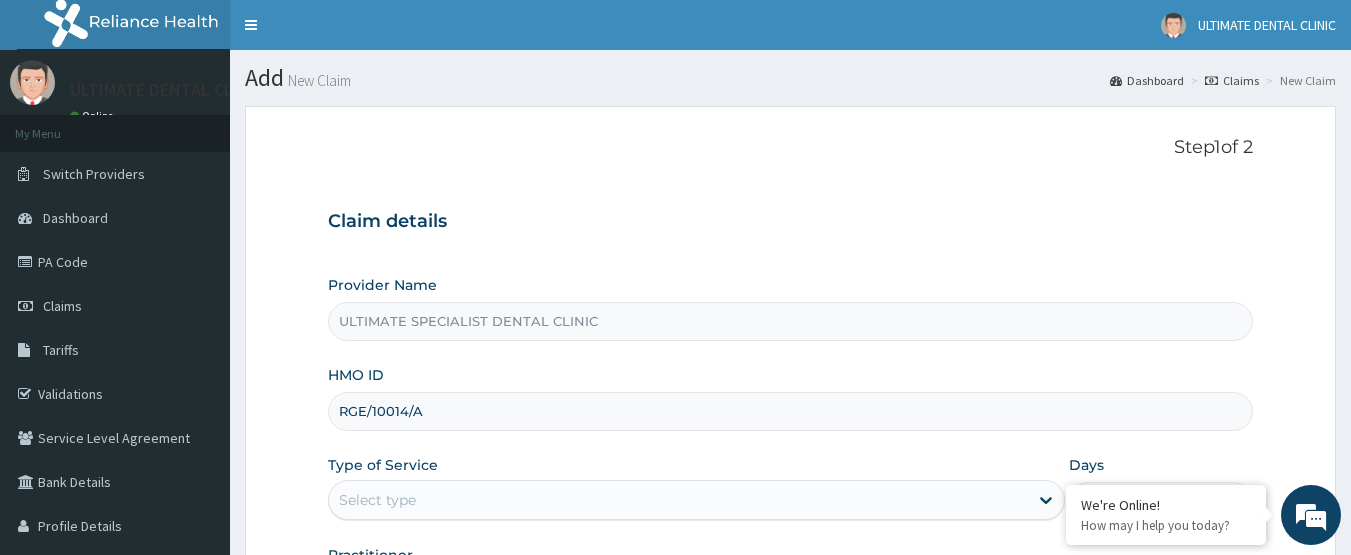 scroll, scrollTop: 100, scrollLeft: 0, axis: vertical 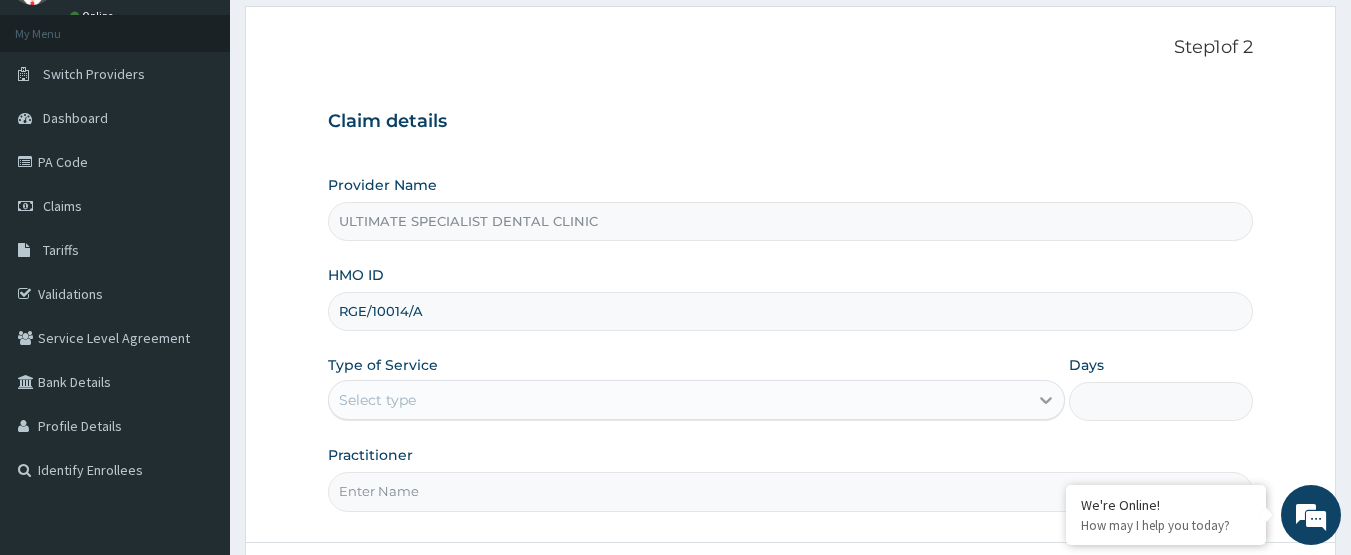 type on "RGE/10014/A" 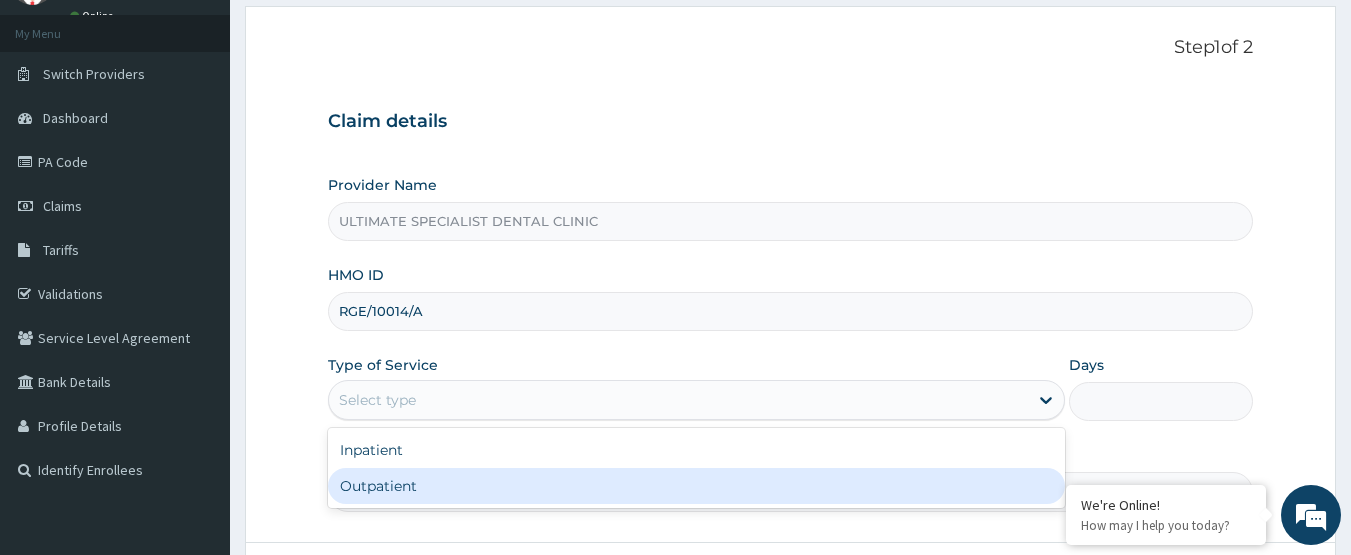 click on "Outpatient" at bounding box center [696, 486] 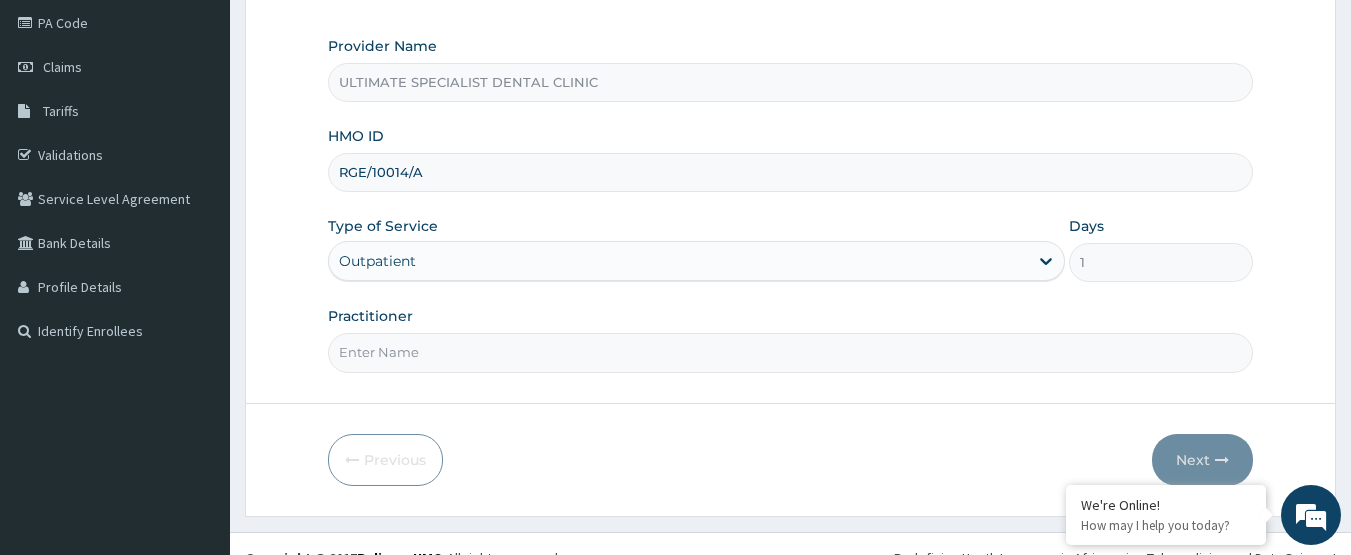 scroll, scrollTop: 267, scrollLeft: 0, axis: vertical 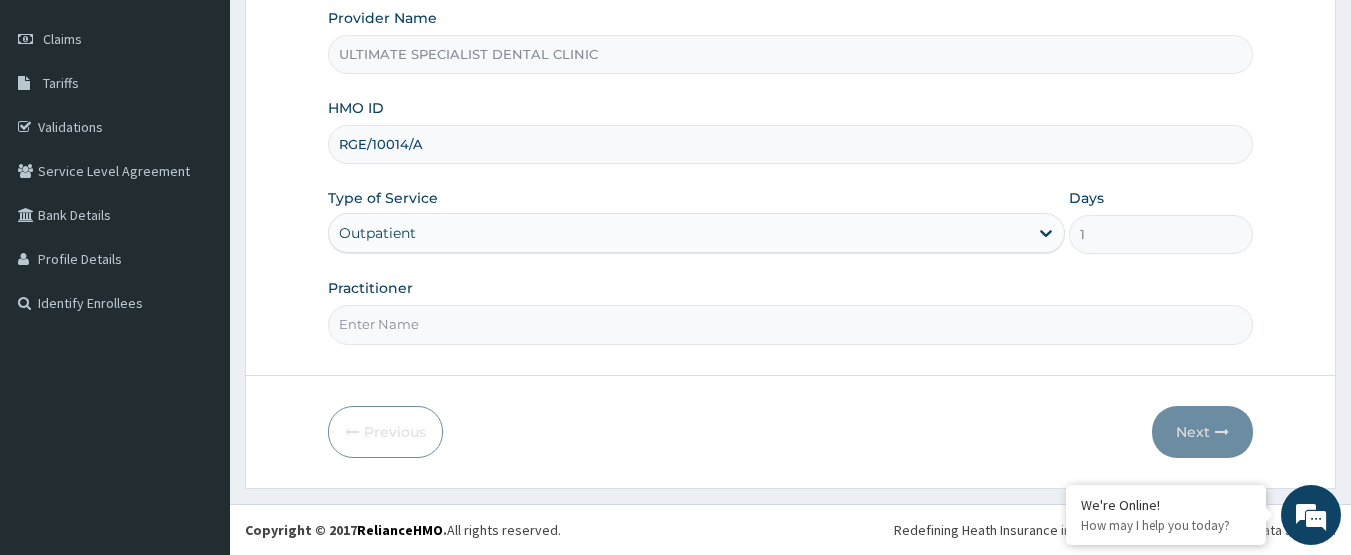 click on "Practitioner" at bounding box center [791, 324] 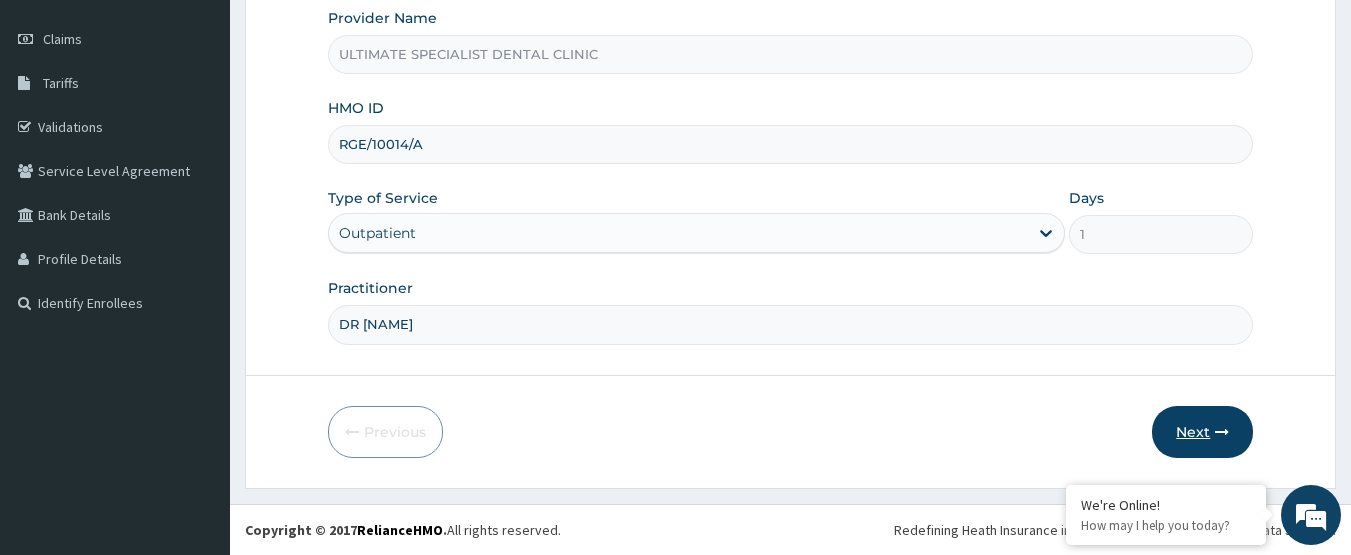 type on "DR EKENE" 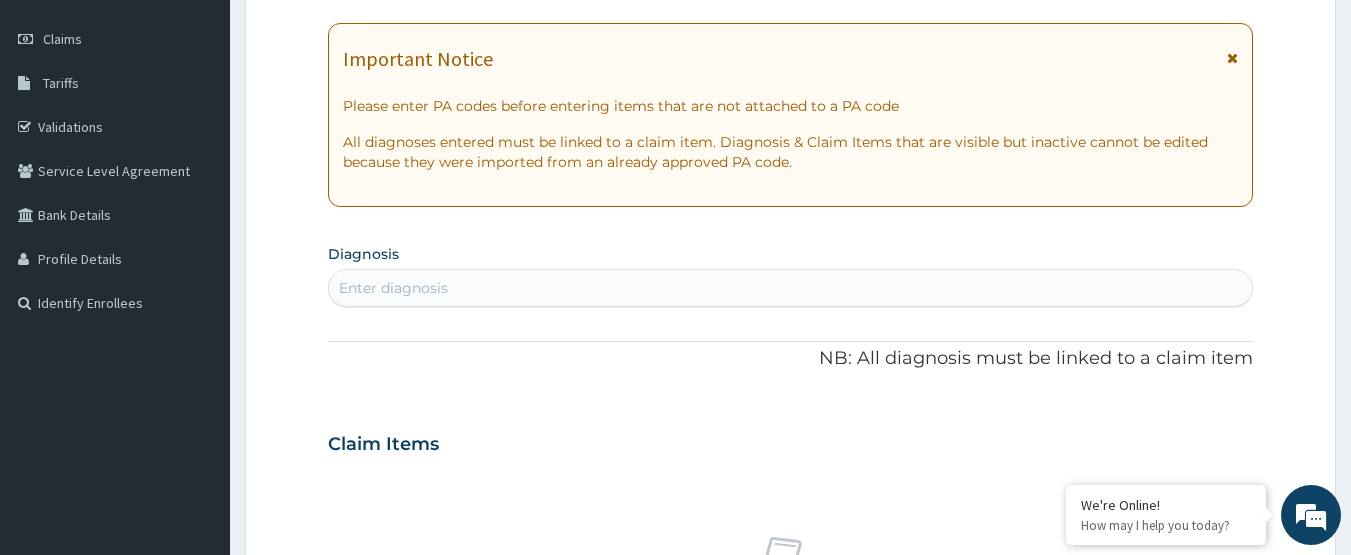 click on "Enter diagnosis" at bounding box center [791, 288] 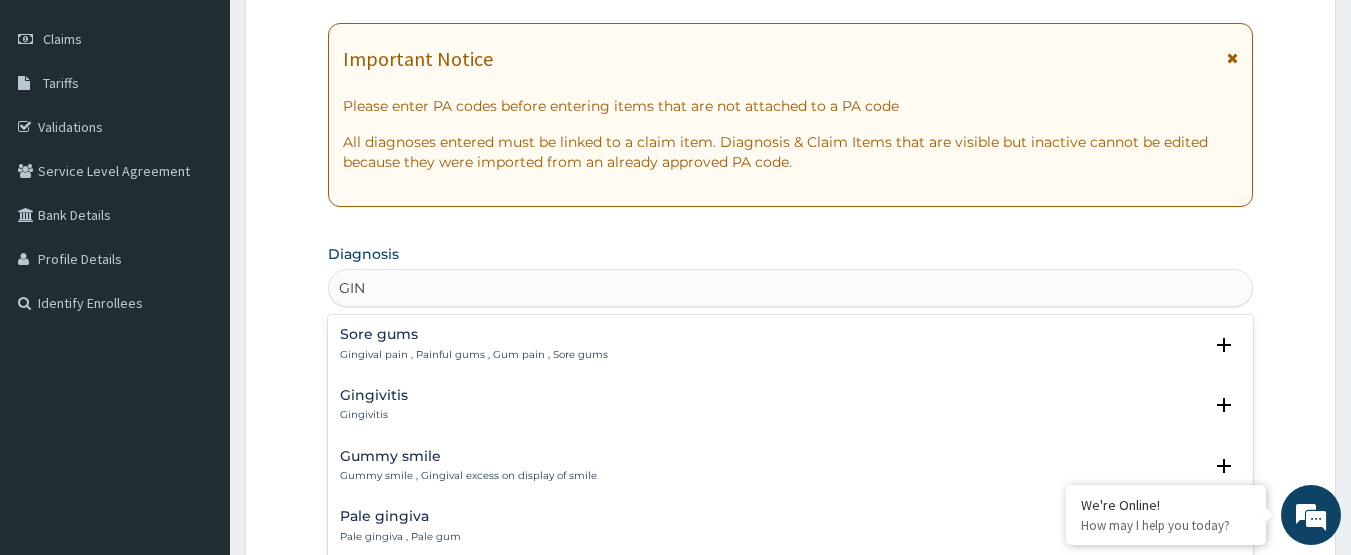 type on "GING" 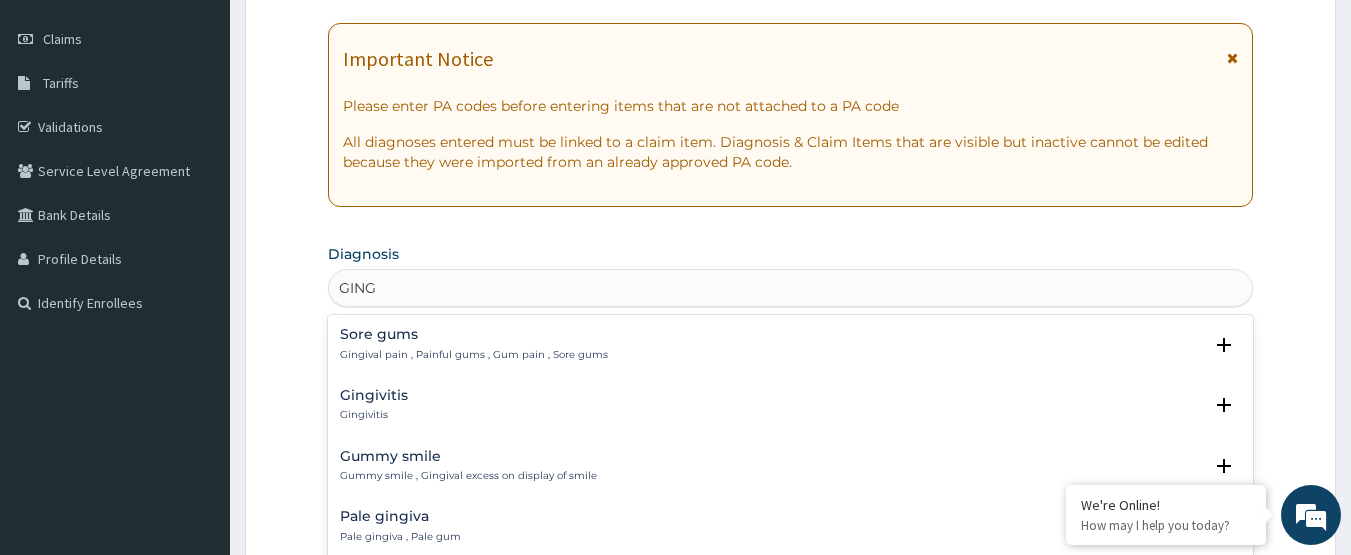 click on "Gingivitis" at bounding box center (374, 395) 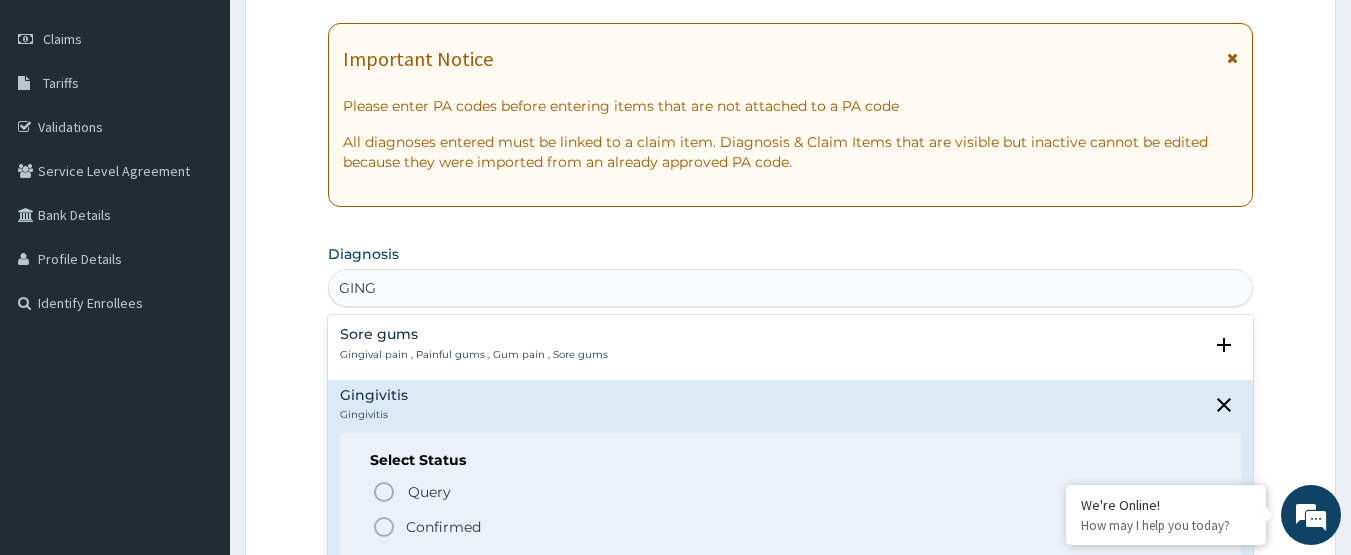 click 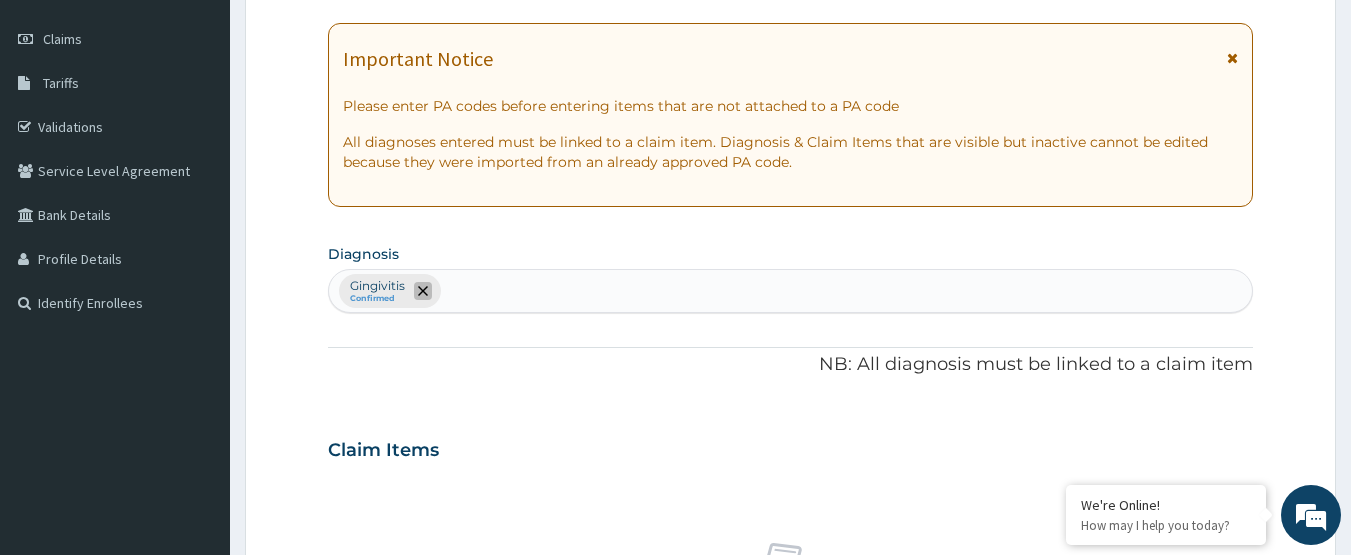 click at bounding box center [423, 291] 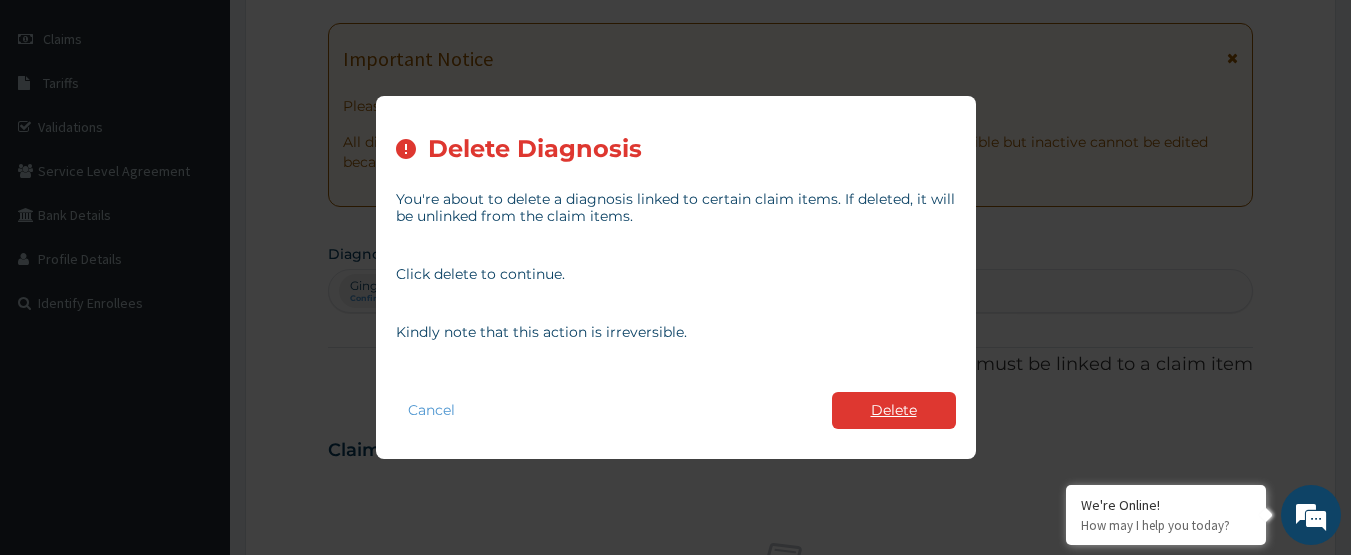 click on "Delete" at bounding box center (894, 410) 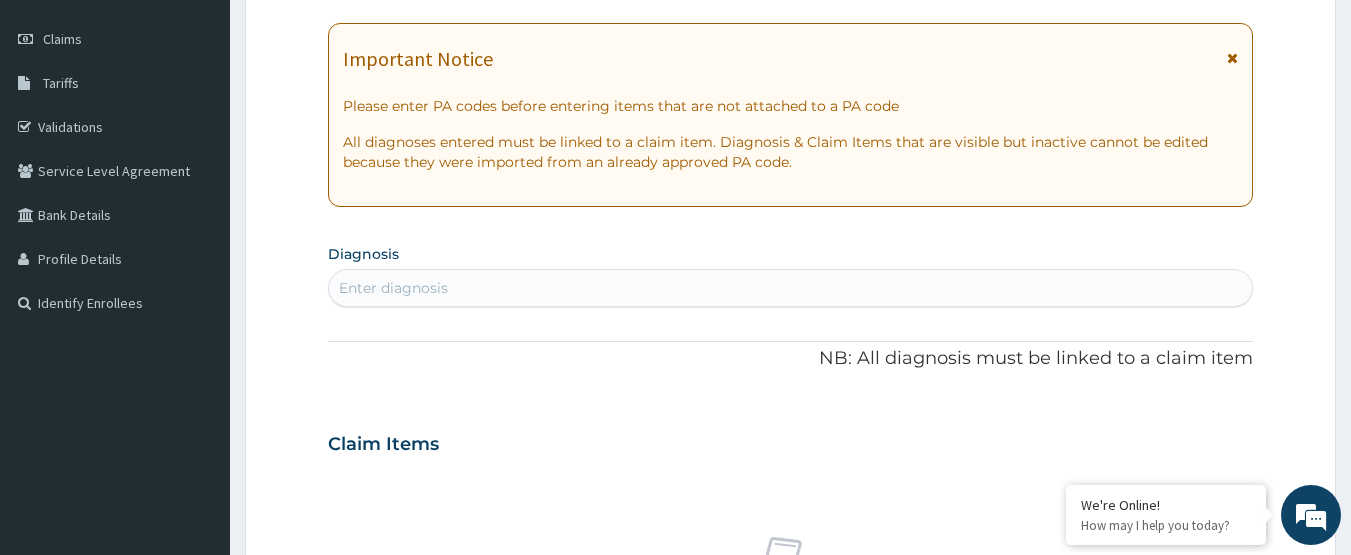 click on "Enter diagnosis" at bounding box center (791, 288) 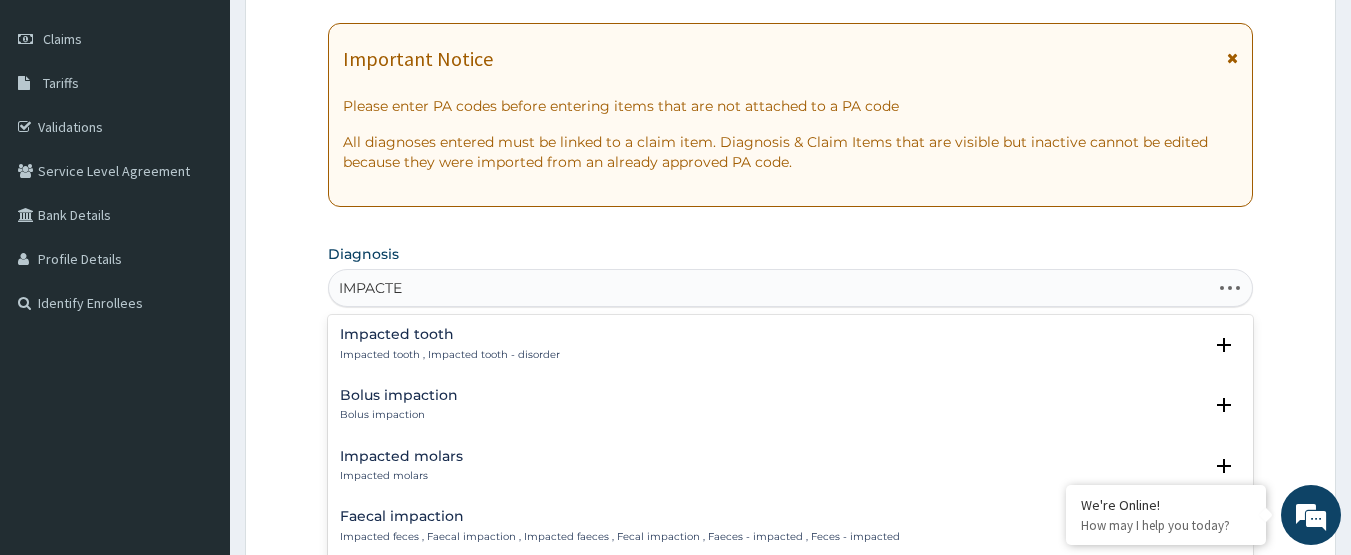 type on "IMPACTED" 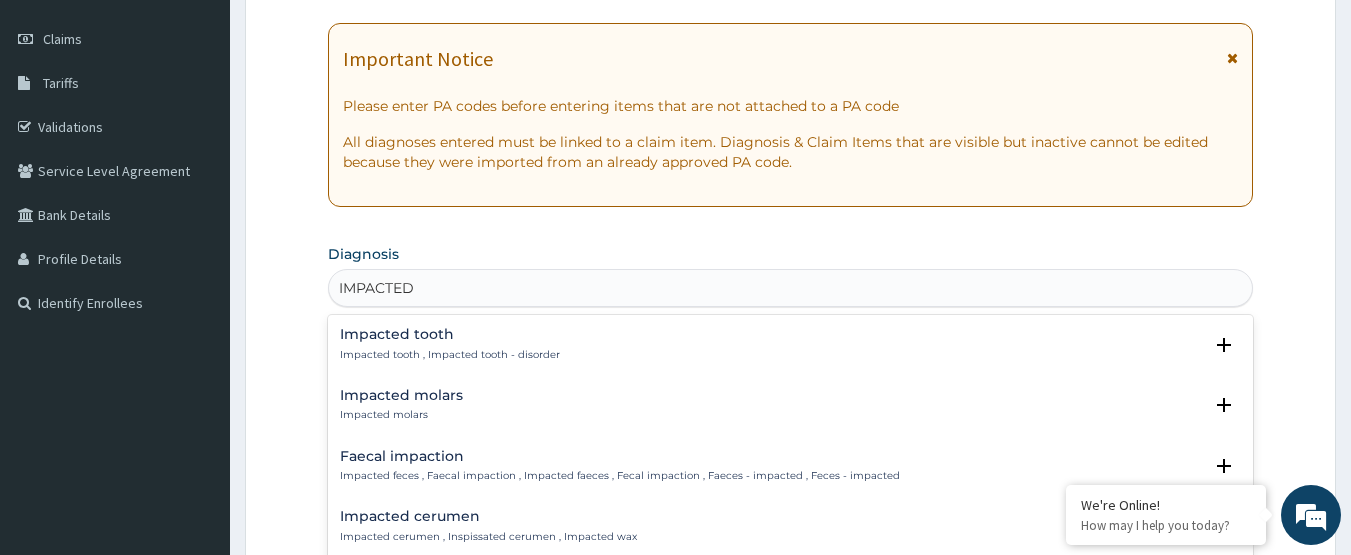 click on "Impacted tooth" at bounding box center [450, 334] 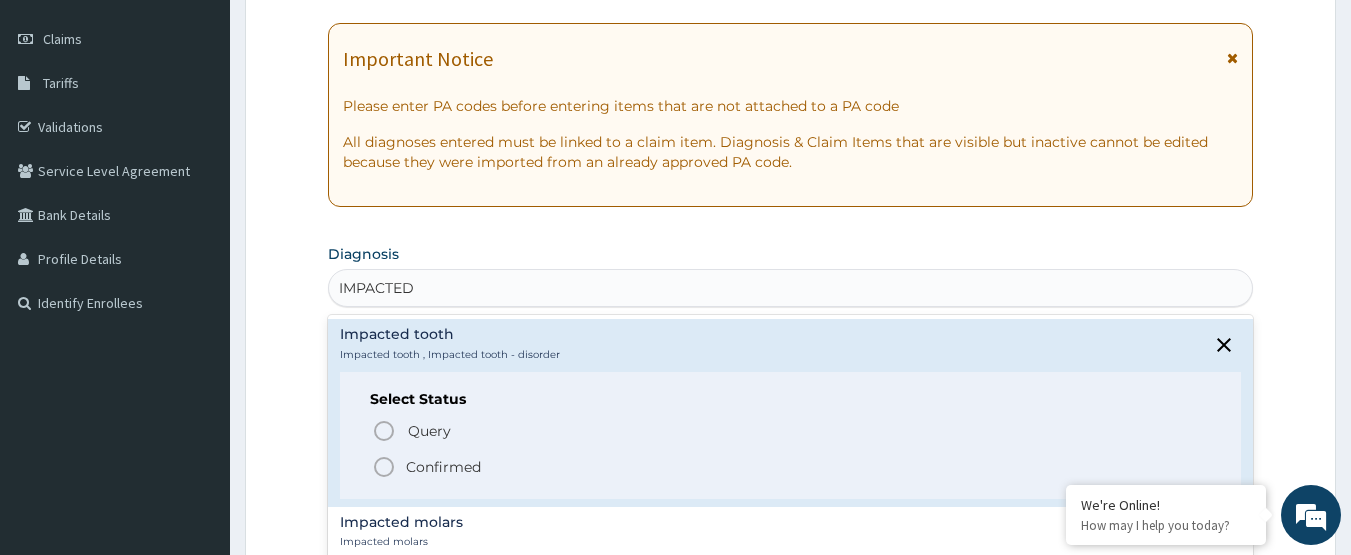 click 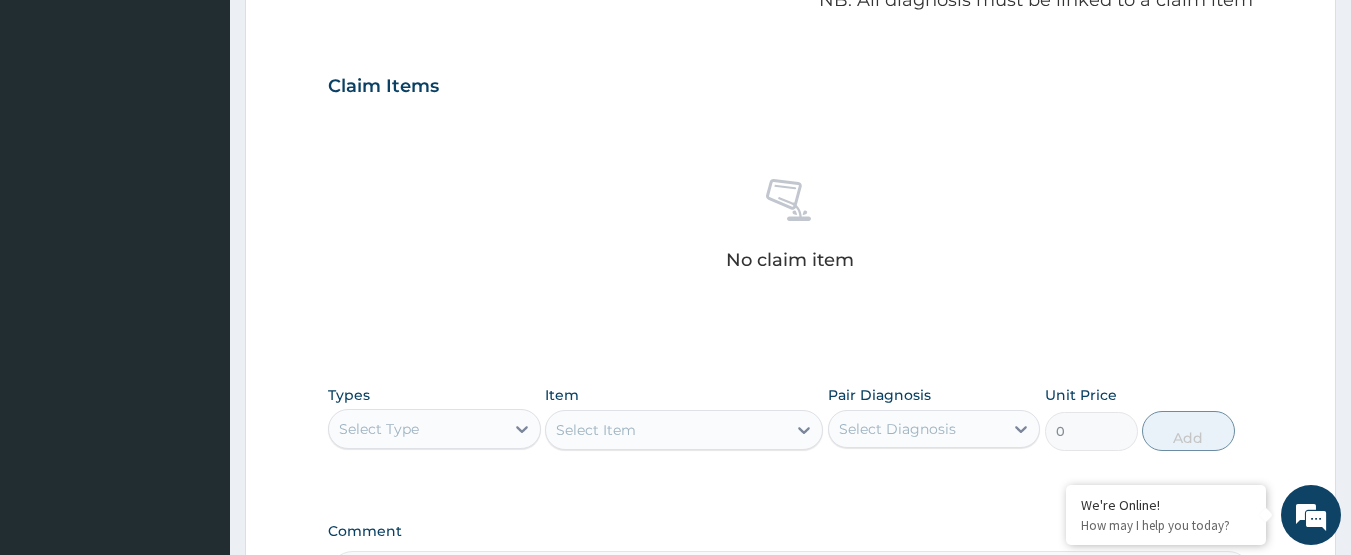 scroll, scrollTop: 667, scrollLeft: 0, axis: vertical 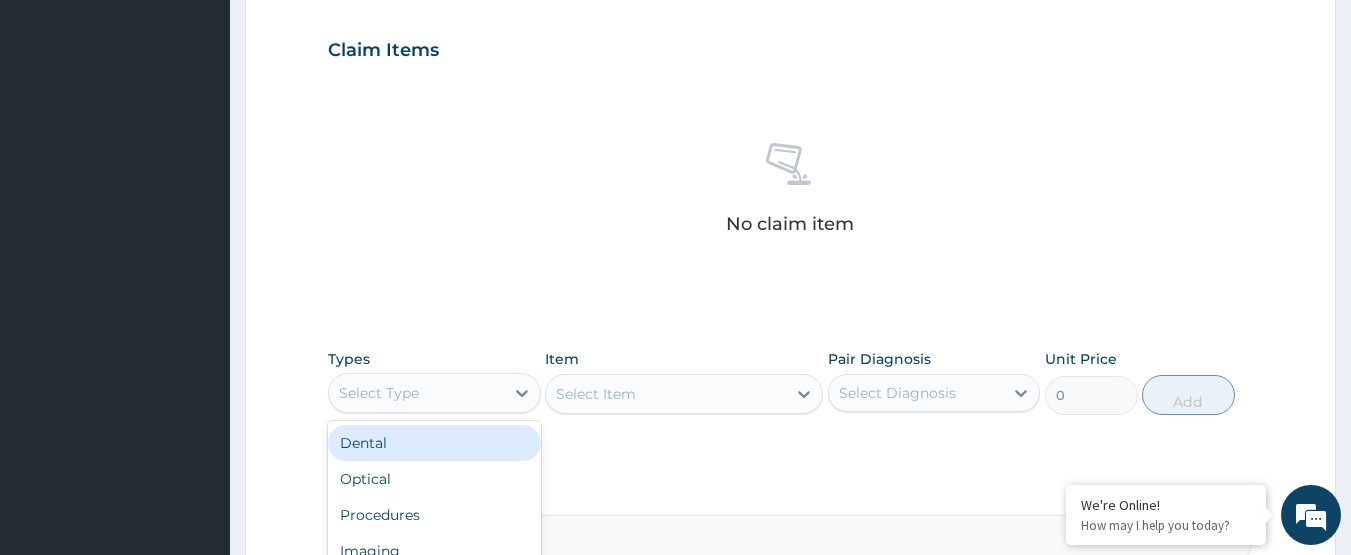 click on "Select Type" at bounding box center [416, 393] 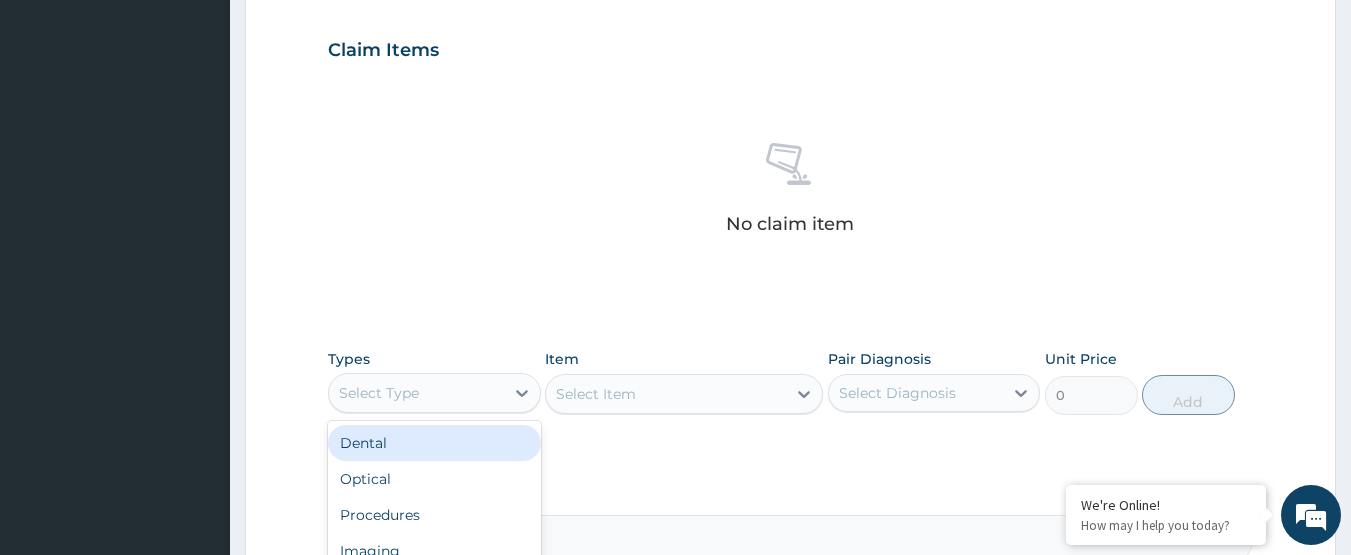 click on "Dental" at bounding box center [434, 443] 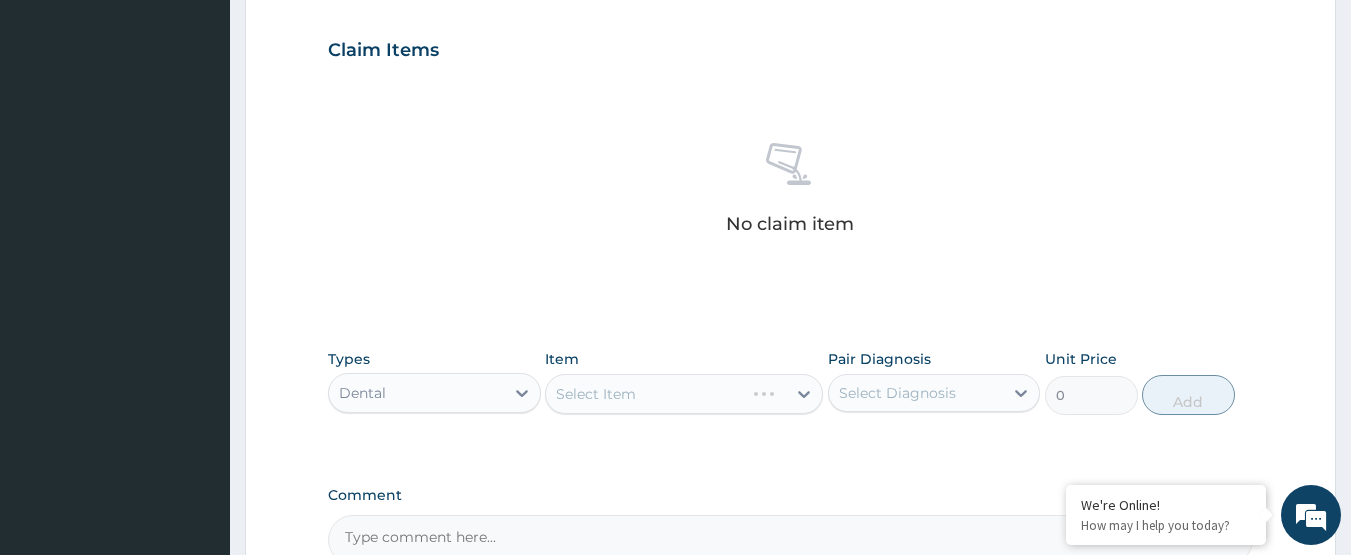 click on "Select Item" at bounding box center (684, 394) 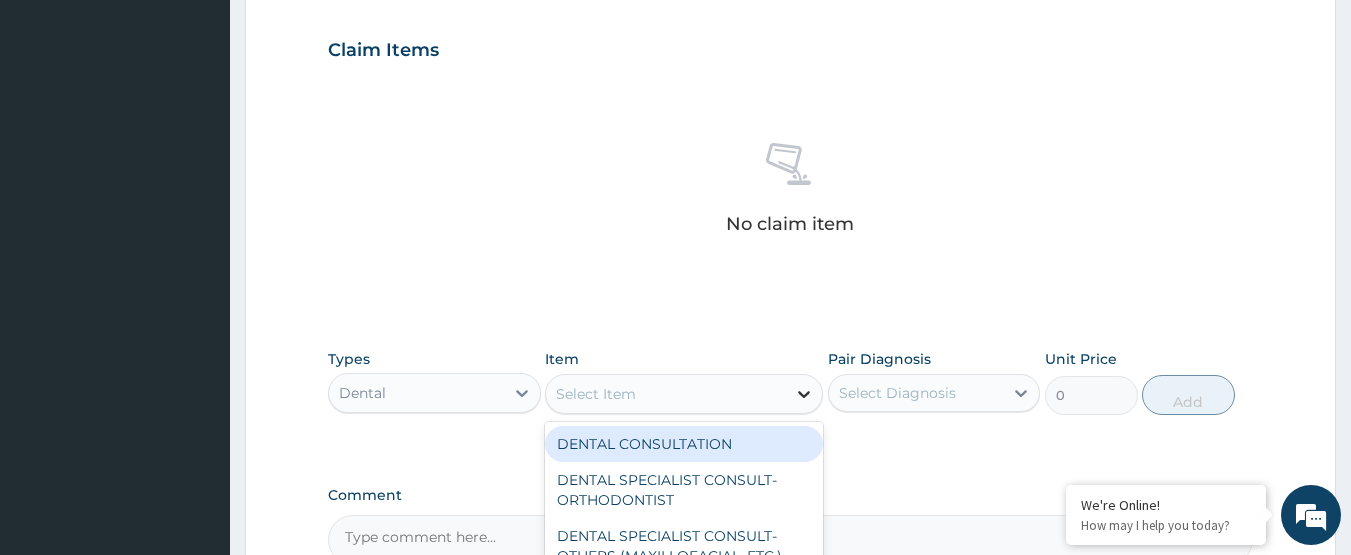 click 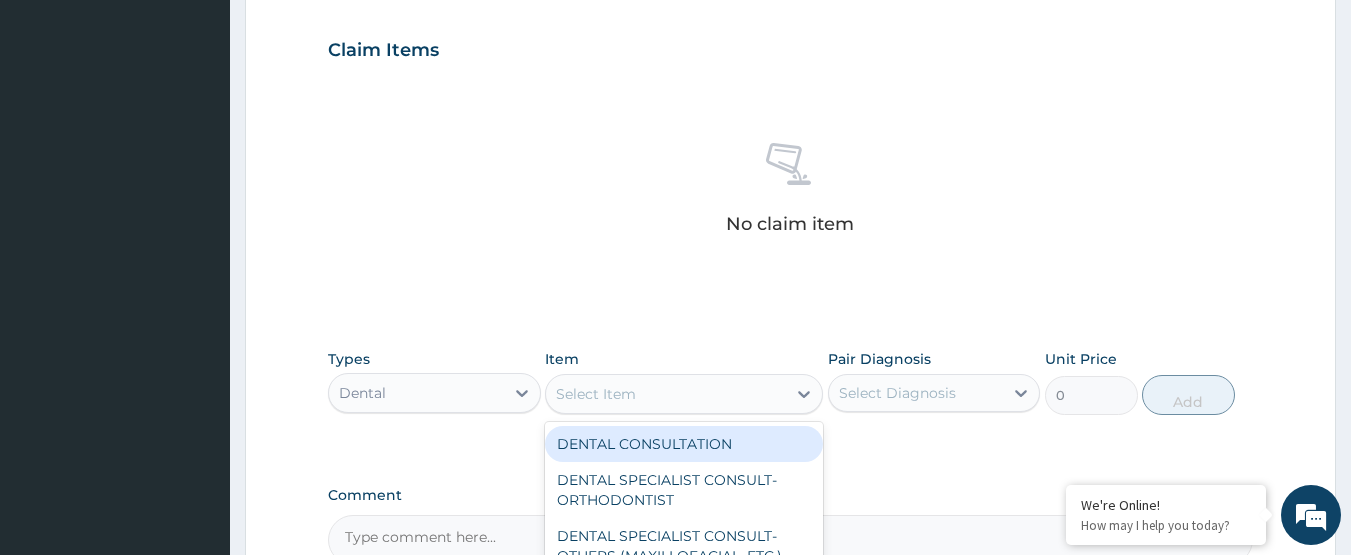 scroll, scrollTop: 767, scrollLeft: 0, axis: vertical 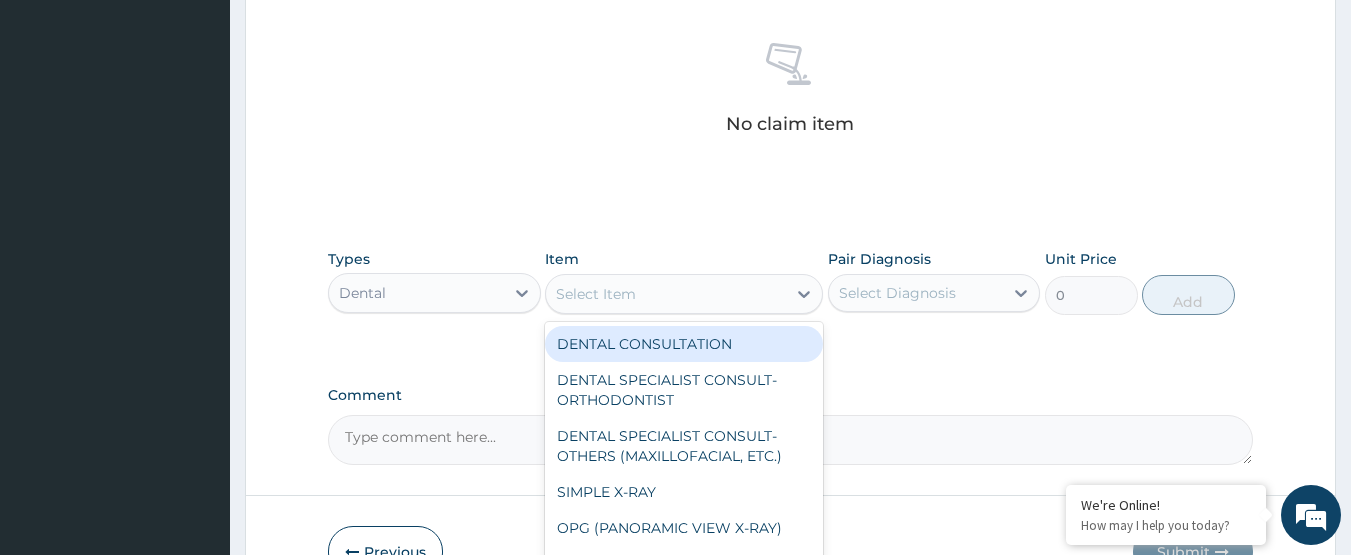 click on "DENTAL  CONSULTATION" at bounding box center [684, 344] 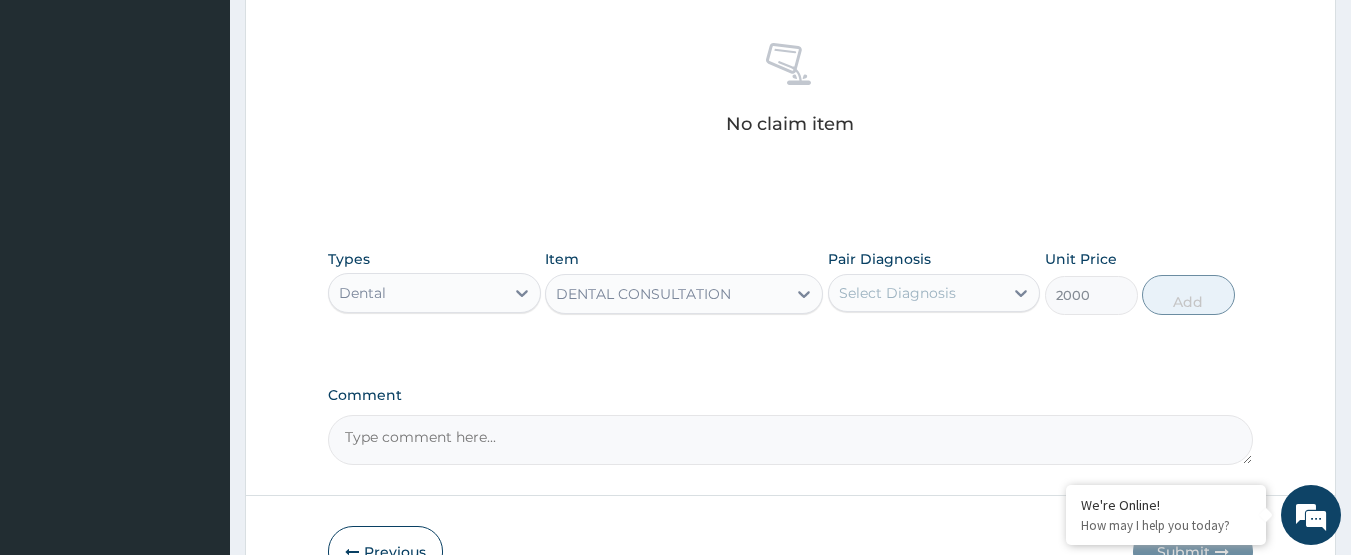click on "Select Diagnosis" at bounding box center [916, 293] 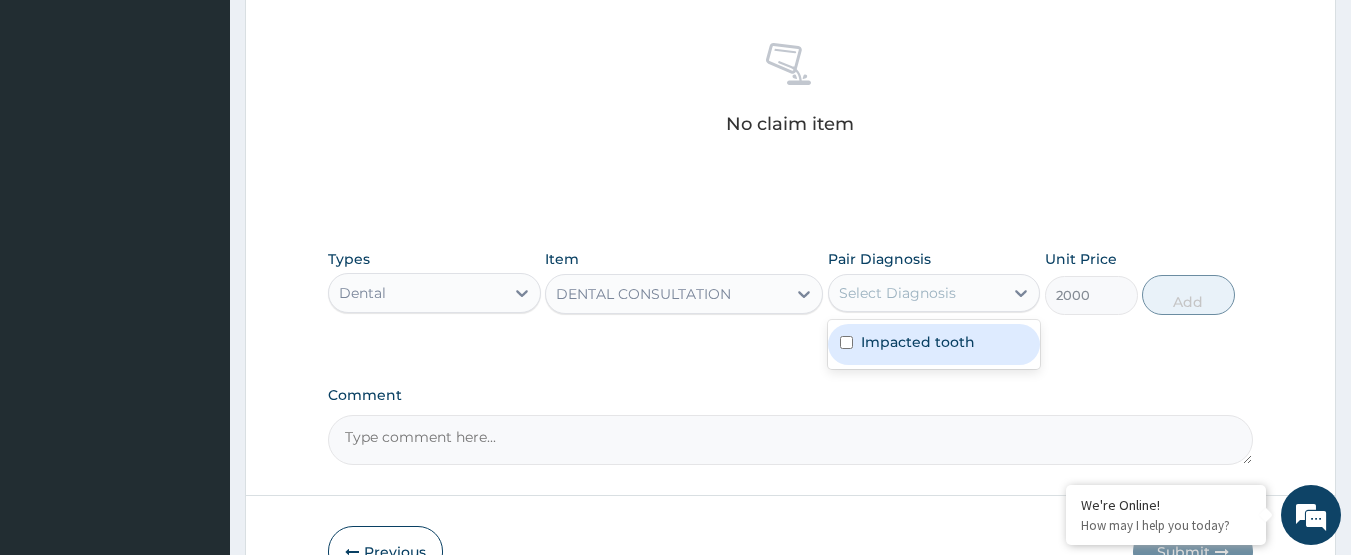 click on "Impacted tooth" at bounding box center [934, 344] 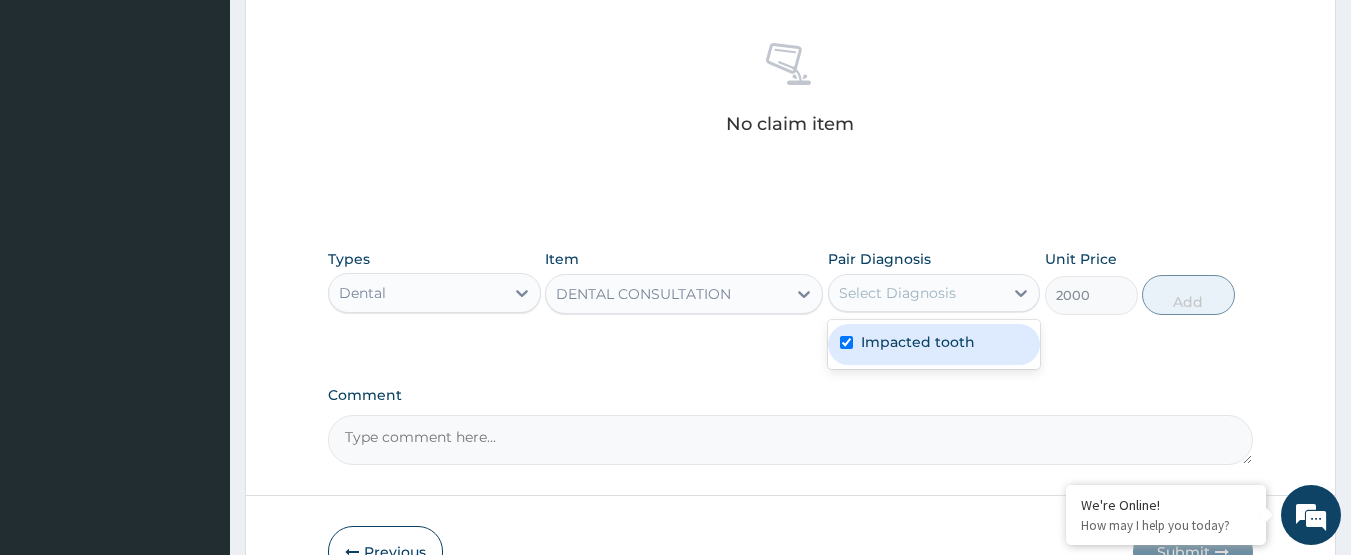 checkbox on "true" 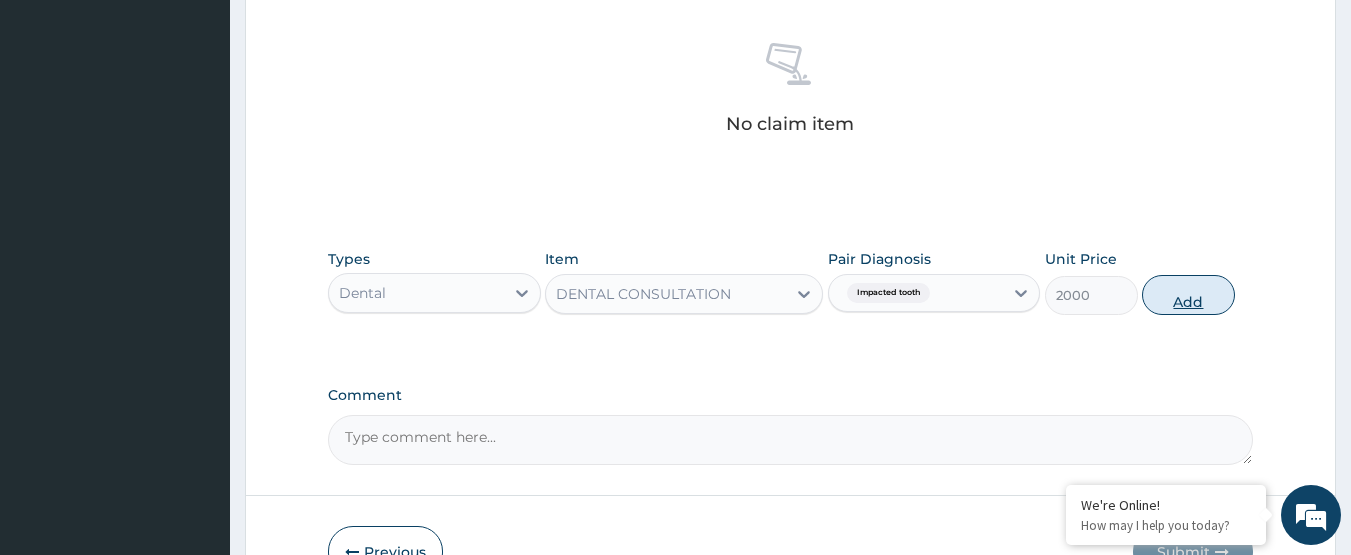 click on "Add" at bounding box center (1188, 295) 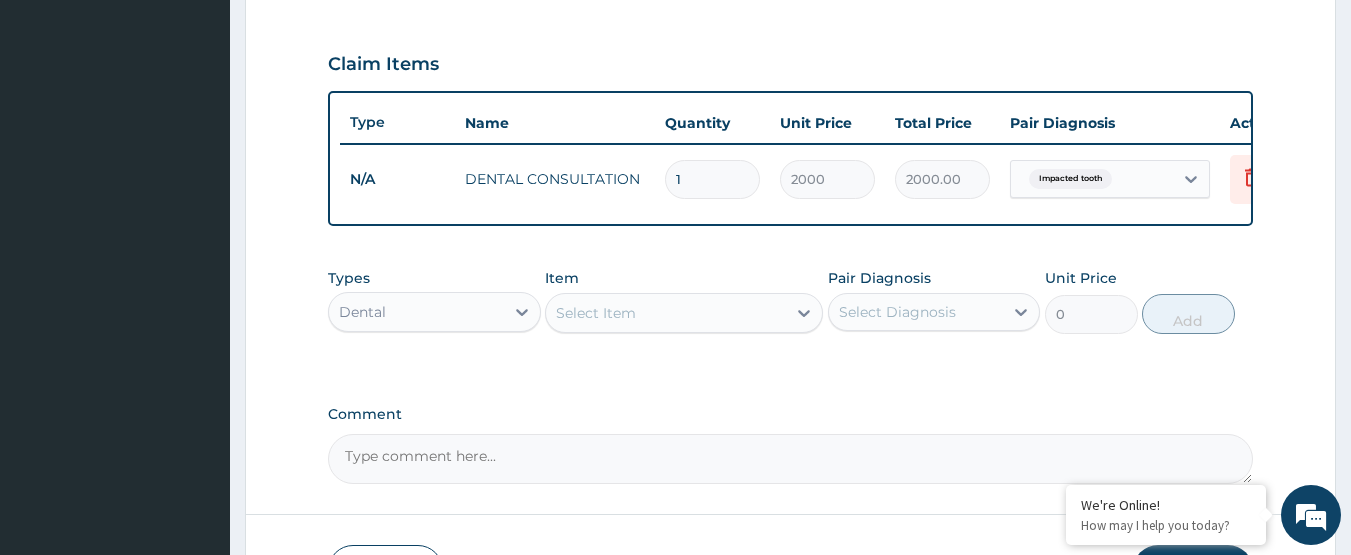 scroll, scrollTop: 667, scrollLeft: 0, axis: vertical 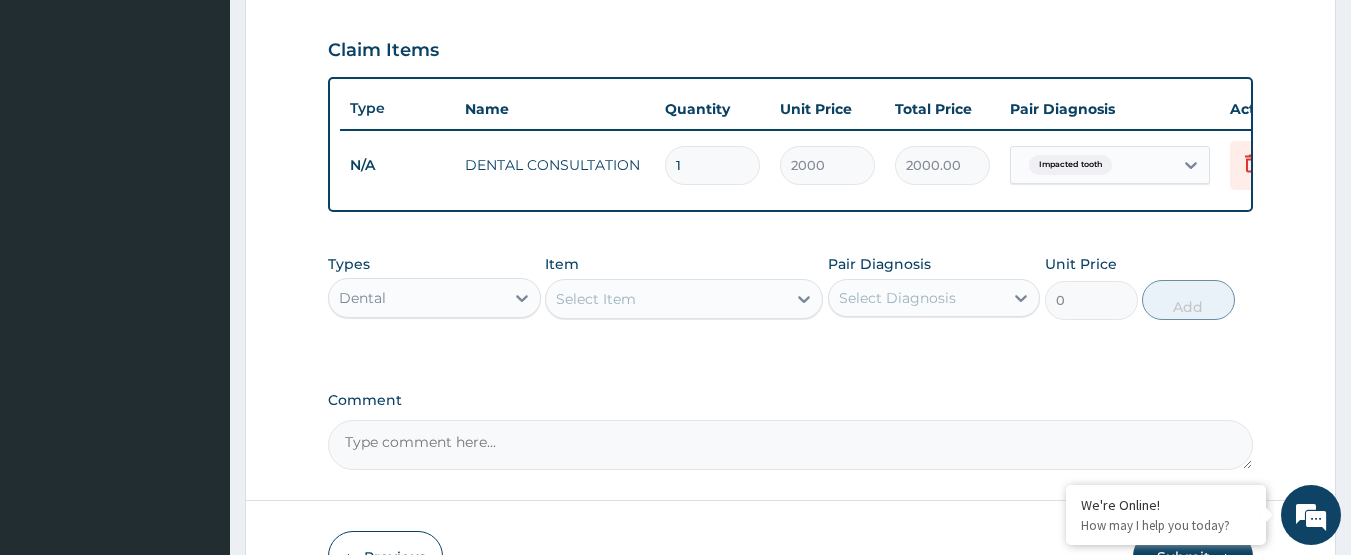 click on "Select Item" at bounding box center [666, 299] 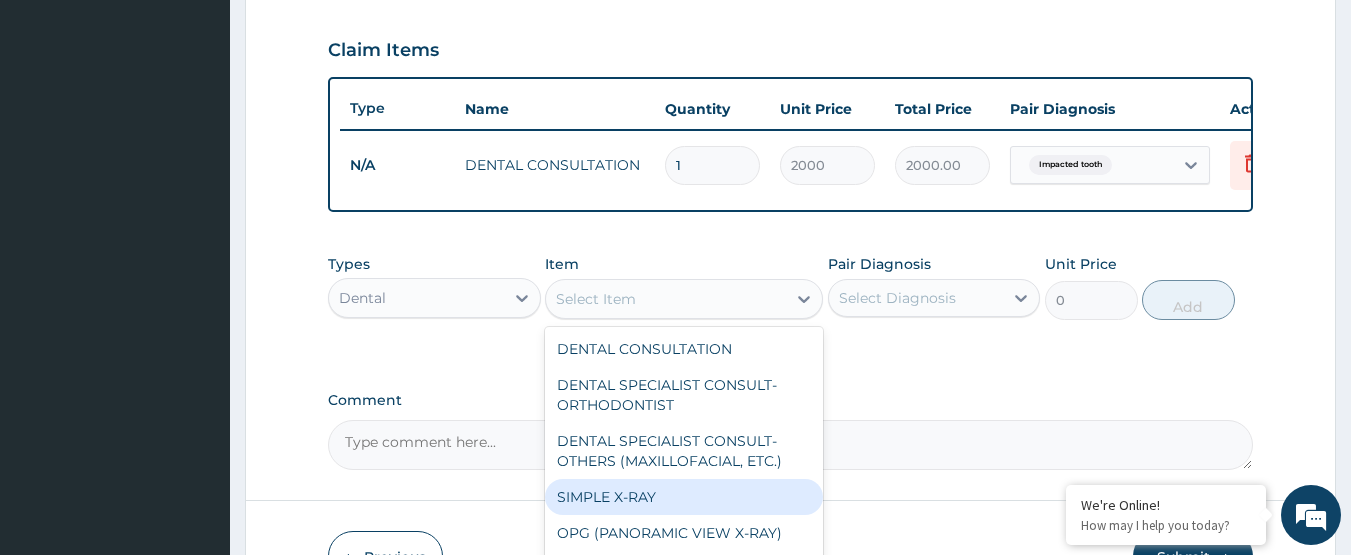 click on "SIMPLE X-RAY" at bounding box center (684, 497) 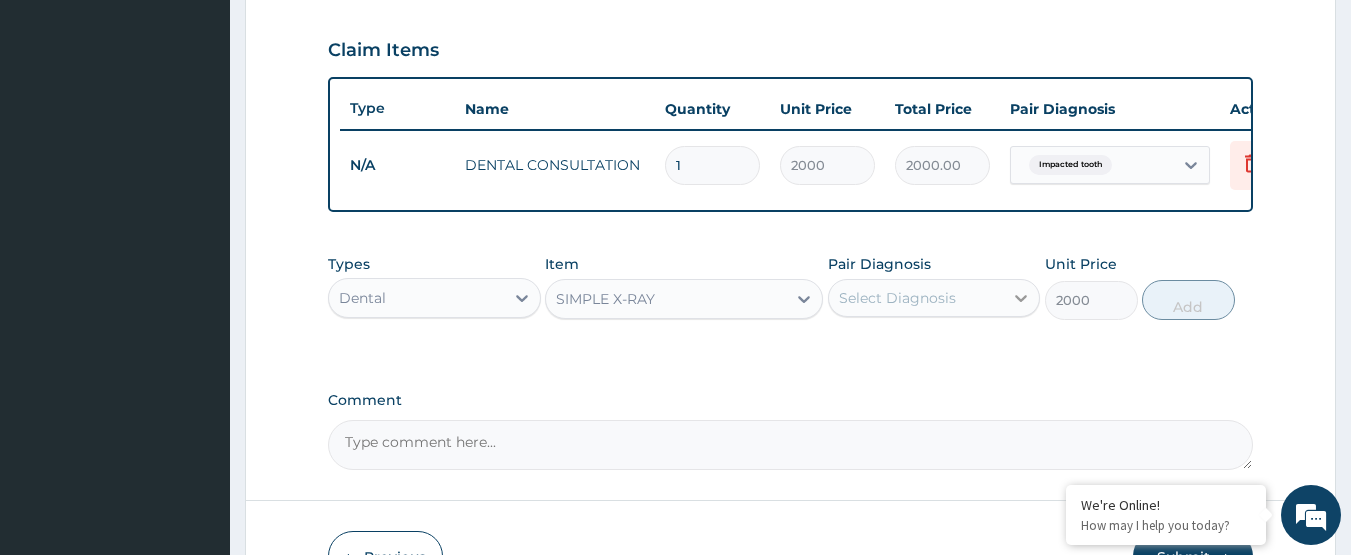 click 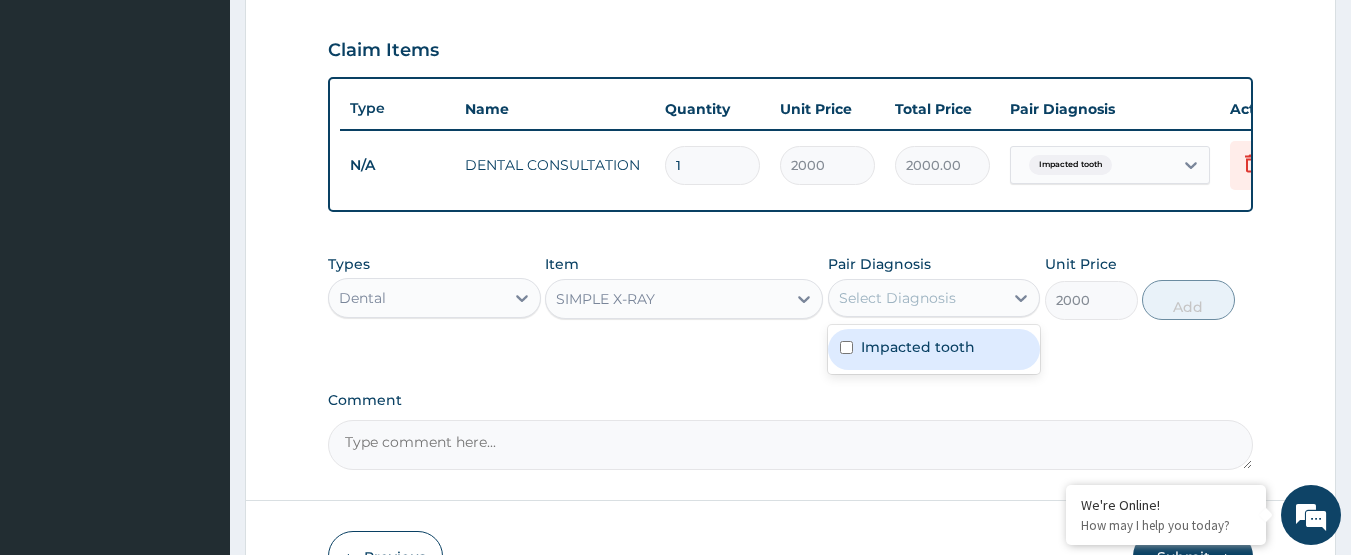 click at bounding box center (846, 347) 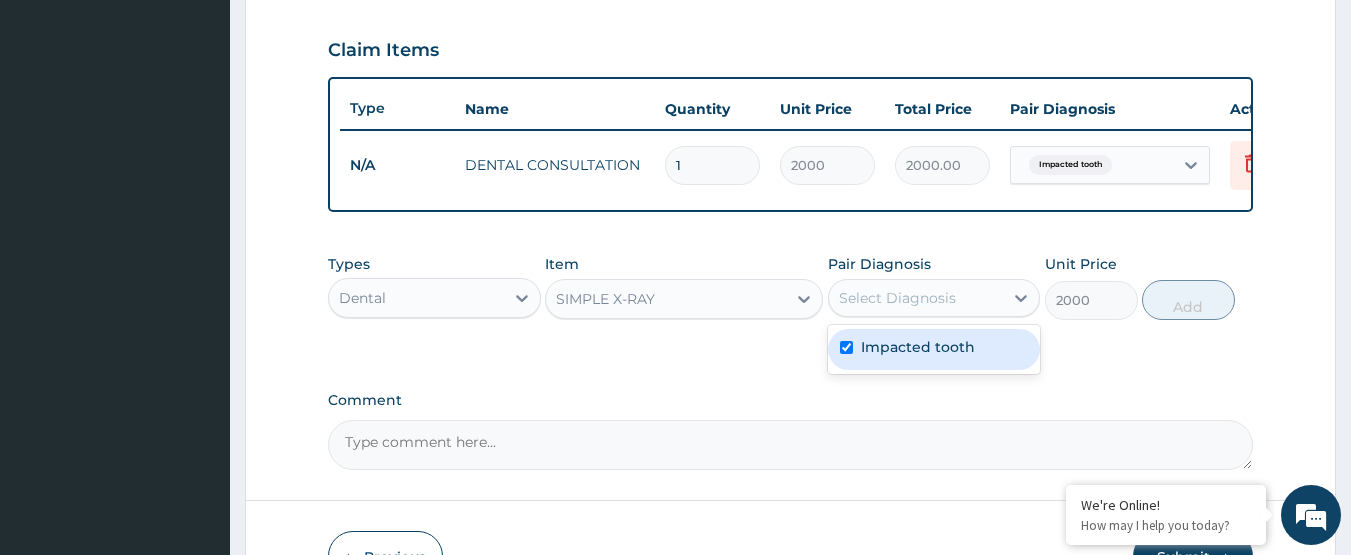 checkbox on "true" 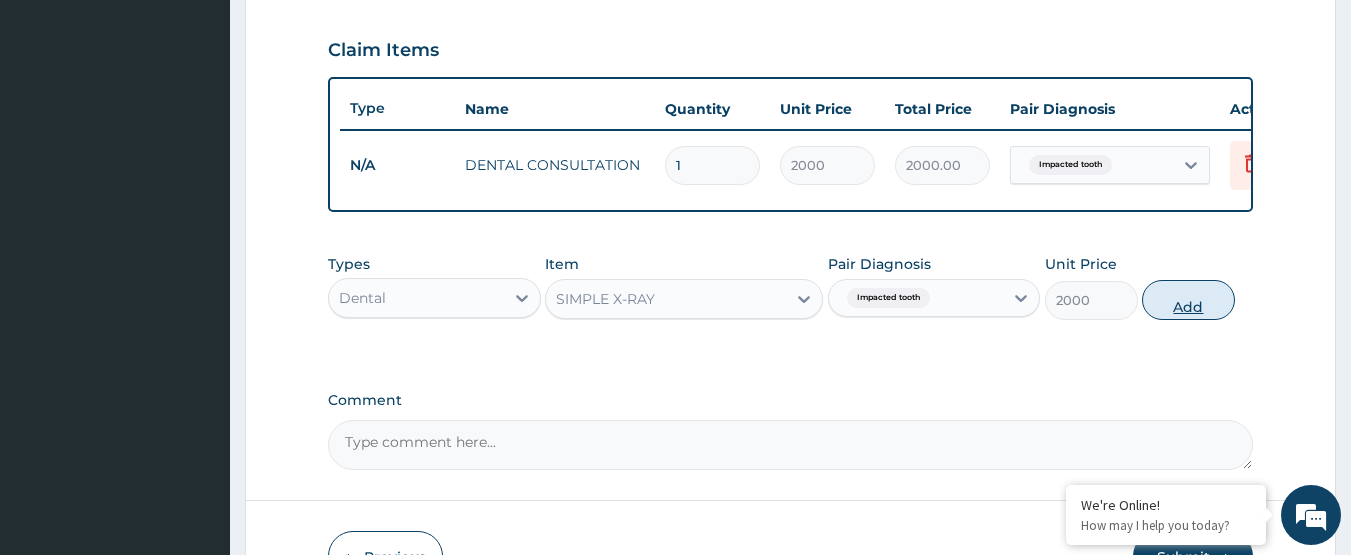 click on "Add" at bounding box center (1188, 300) 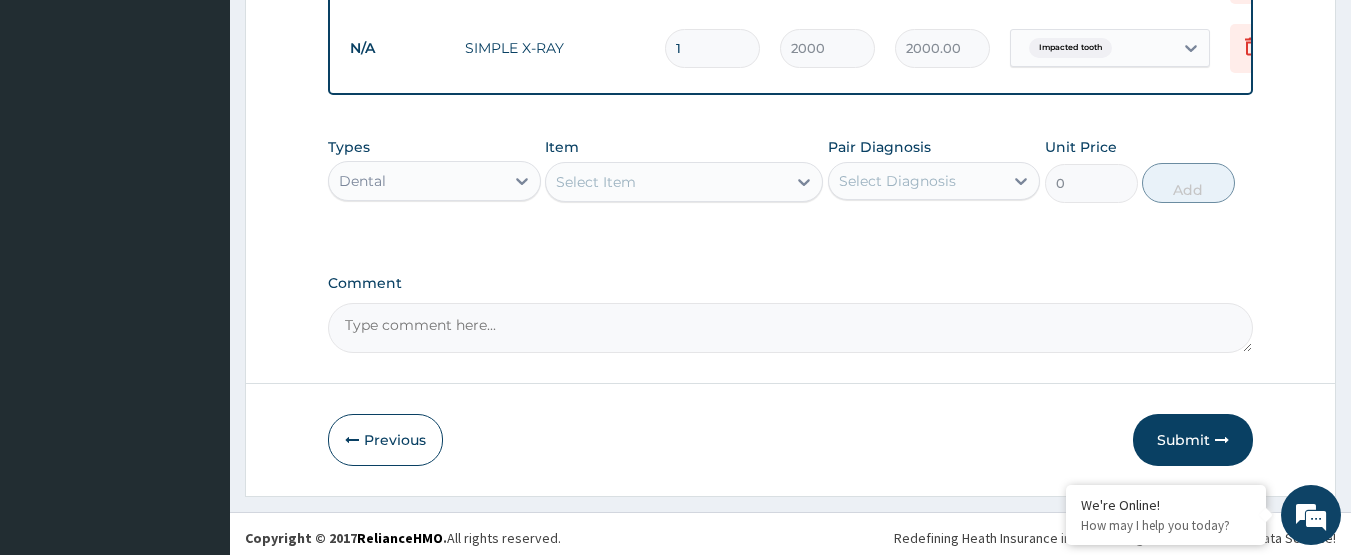 scroll, scrollTop: 876, scrollLeft: 0, axis: vertical 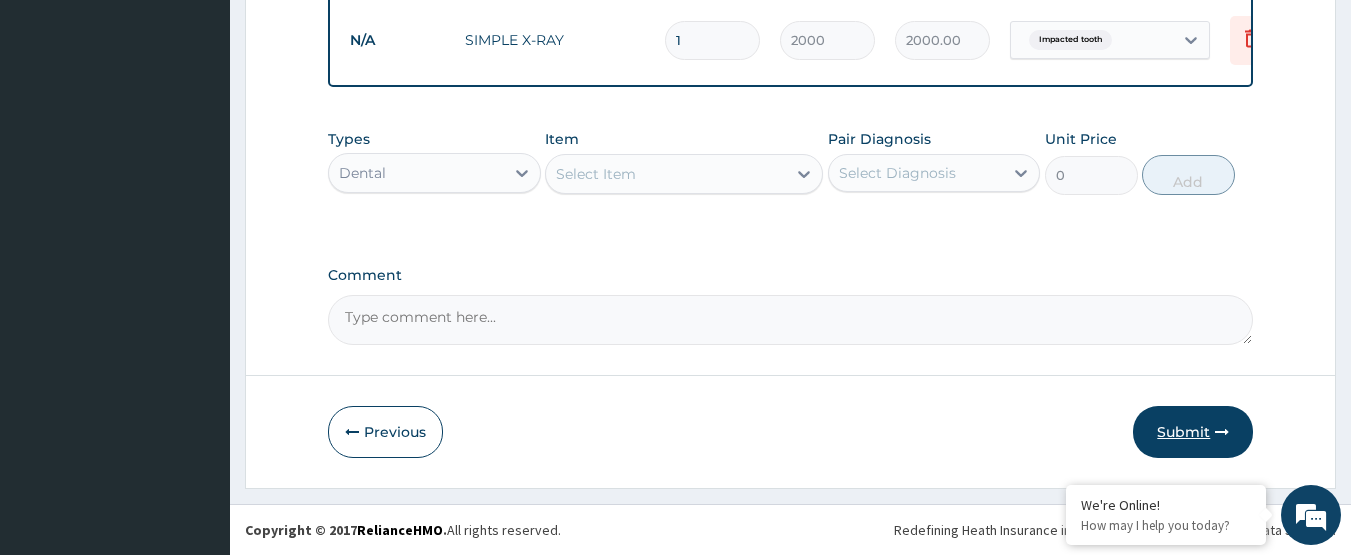 click on "Submit" at bounding box center [1193, 432] 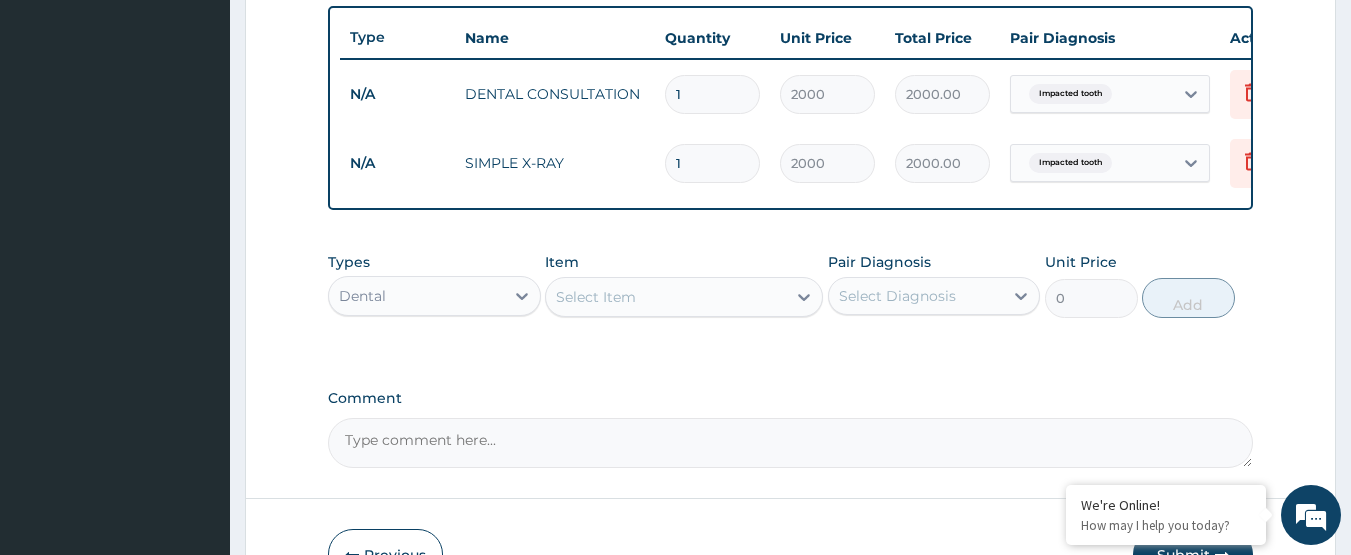 scroll, scrollTop: 476, scrollLeft: 0, axis: vertical 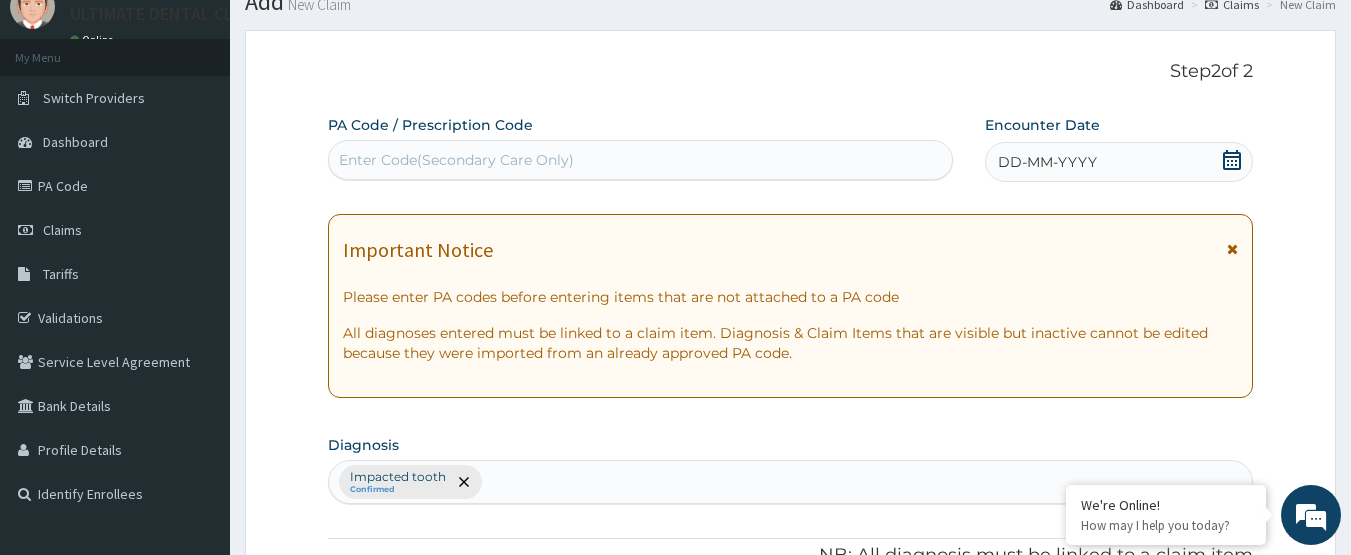 click 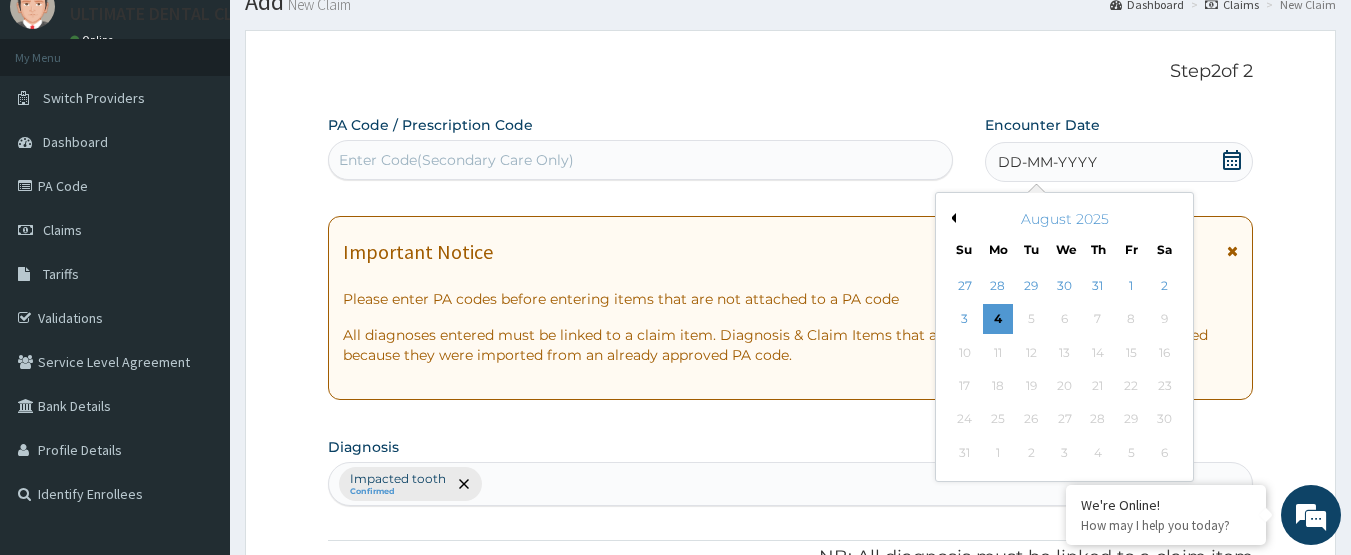 click on "Previous Month" at bounding box center [951, 218] 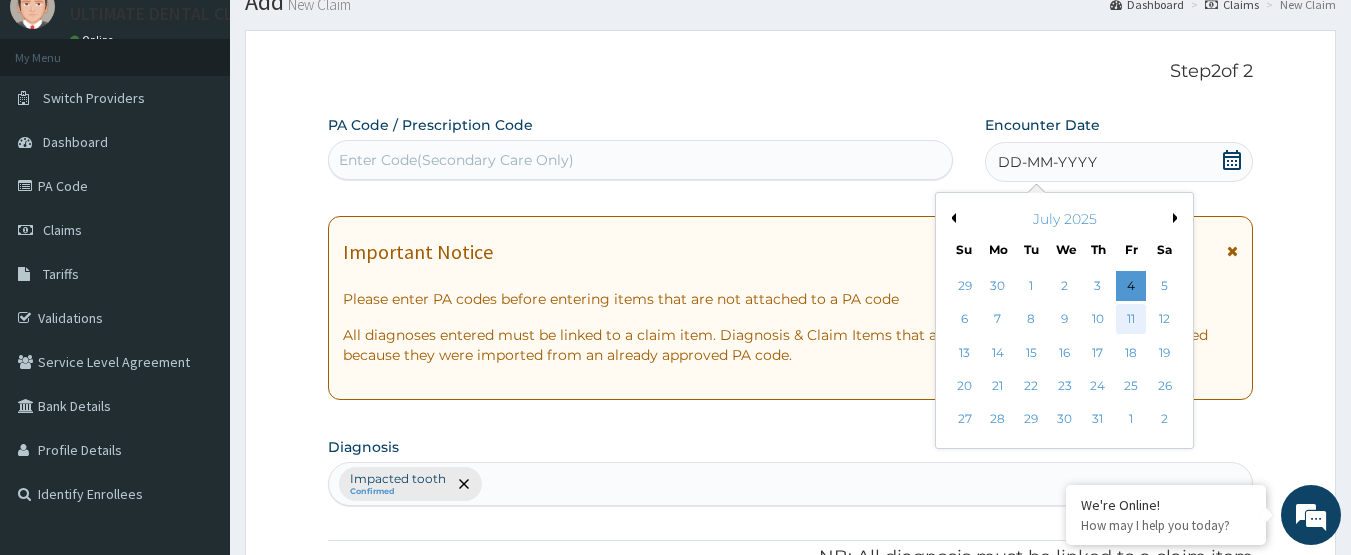 click on "11" at bounding box center [1131, 320] 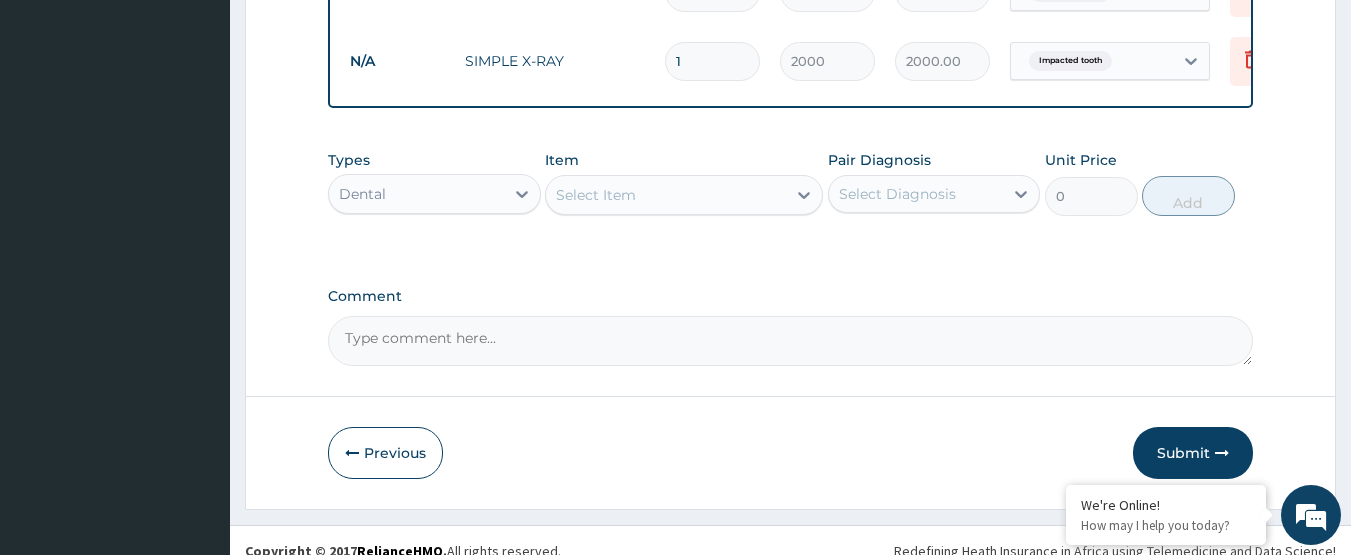 scroll, scrollTop: 876, scrollLeft: 0, axis: vertical 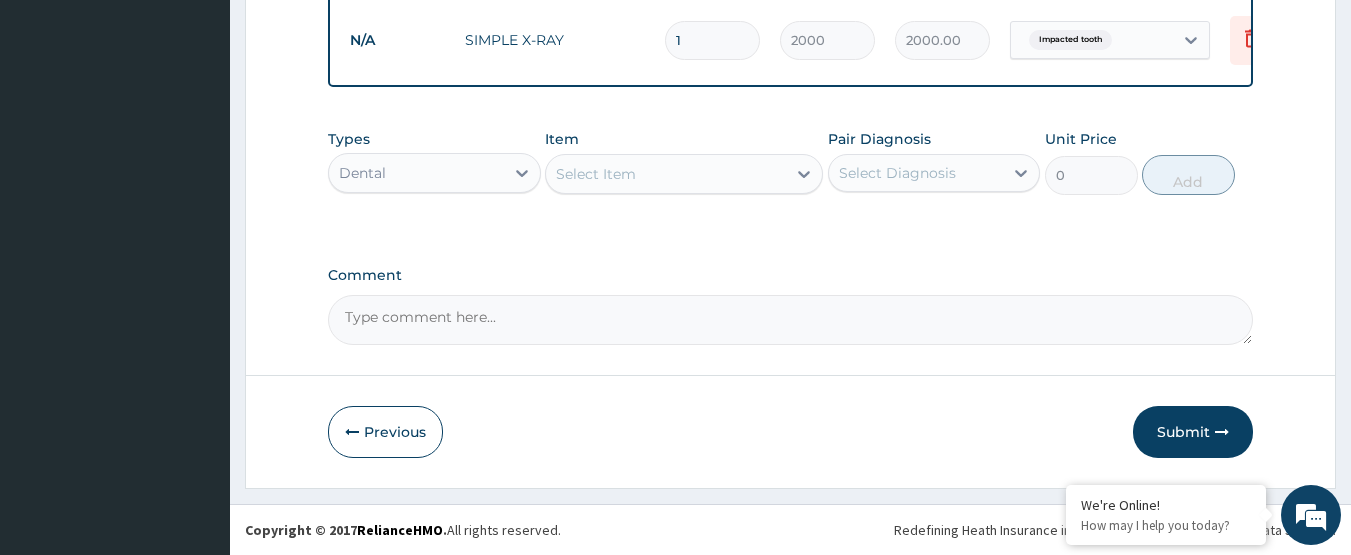 click on "Comment" at bounding box center [791, 320] 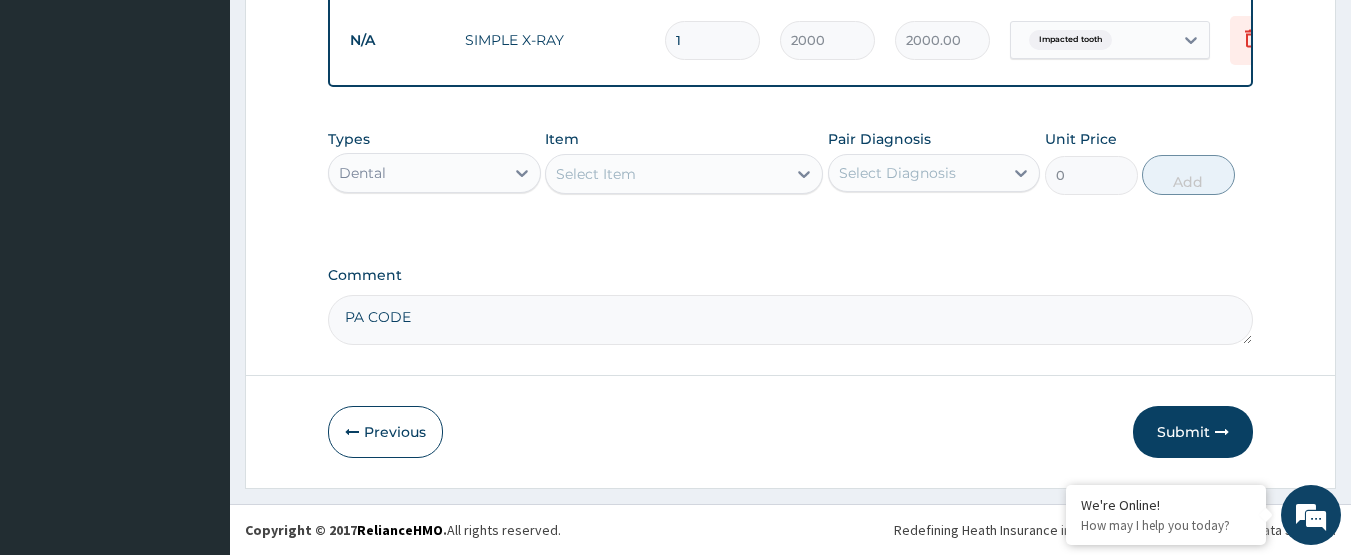paste on "PA/7FF5C8" 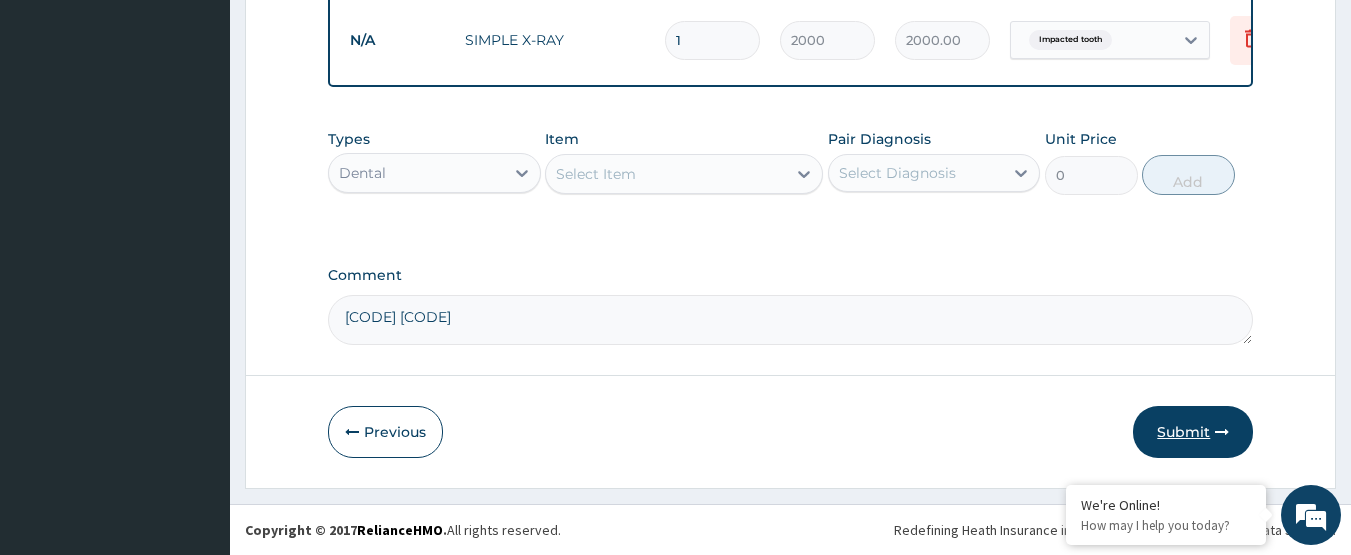 type on "PA CODE PA/7FF5C8" 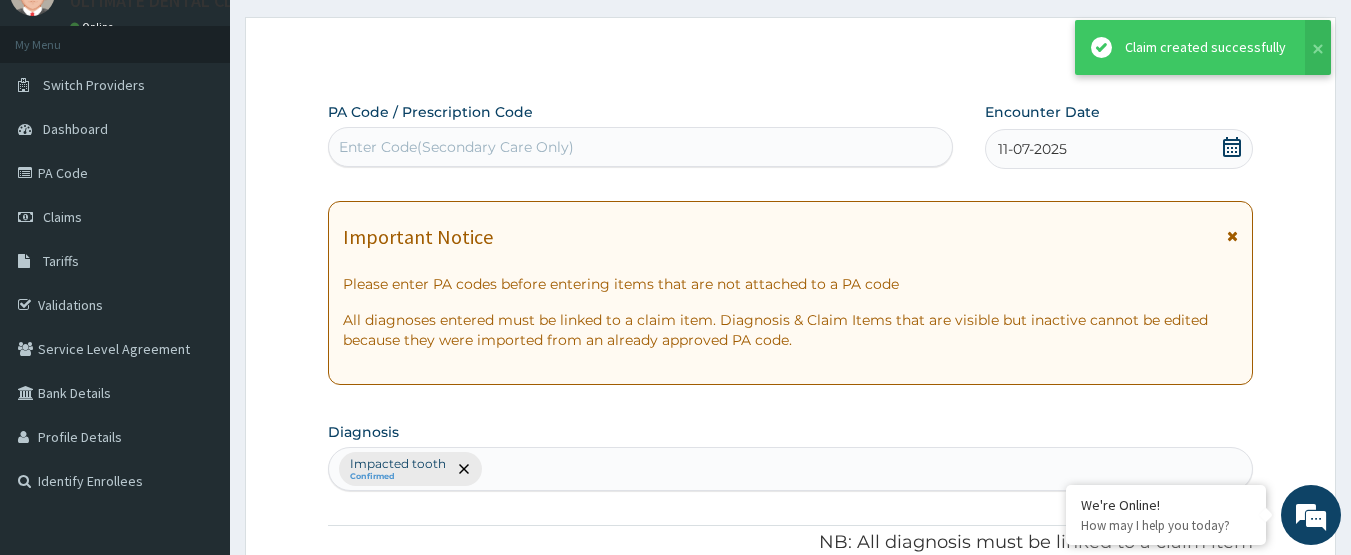 scroll, scrollTop: 876, scrollLeft: 0, axis: vertical 